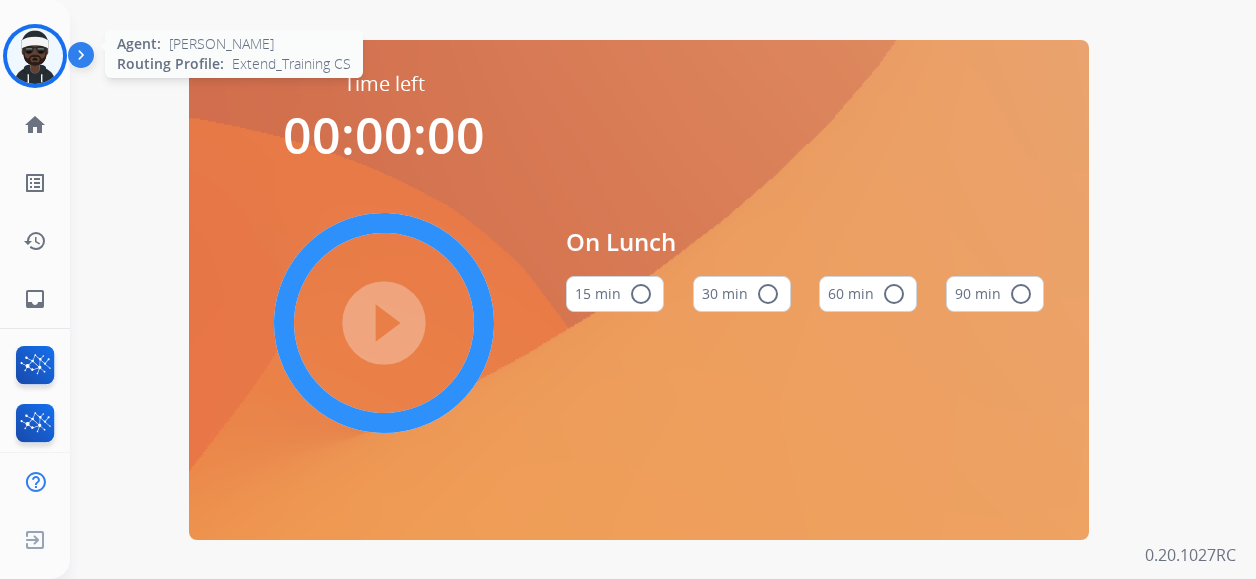 scroll, scrollTop: 0, scrollLeft: 0, axis: both 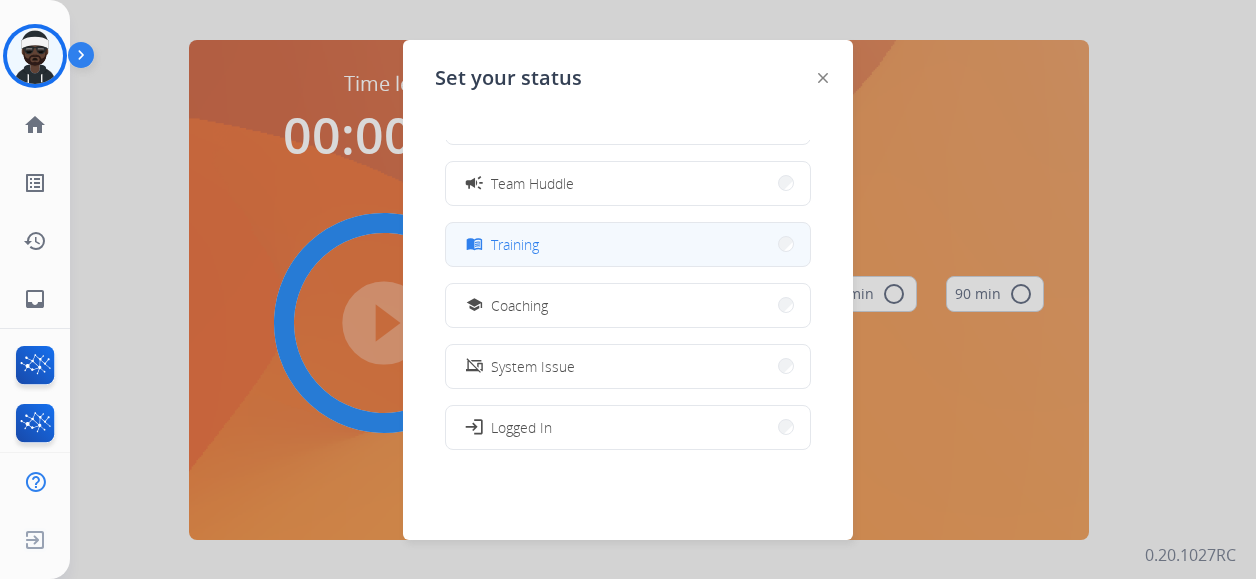click on "Training" at bounding box center (515, 244) 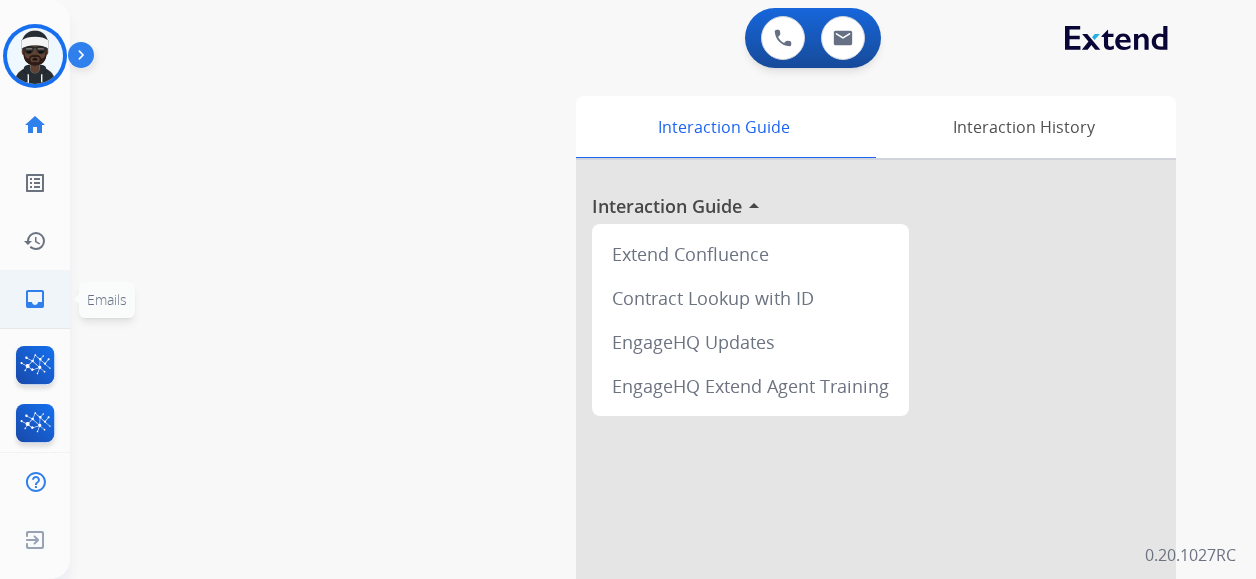 click on "inbox" 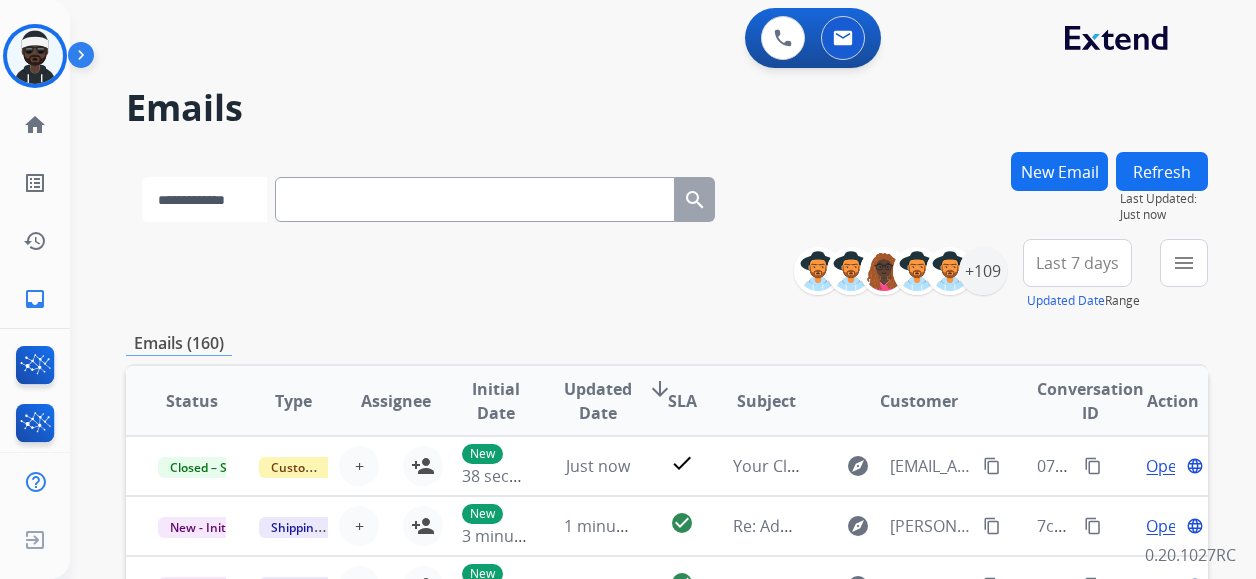 click on "**********" at bounding box center (204, 199) 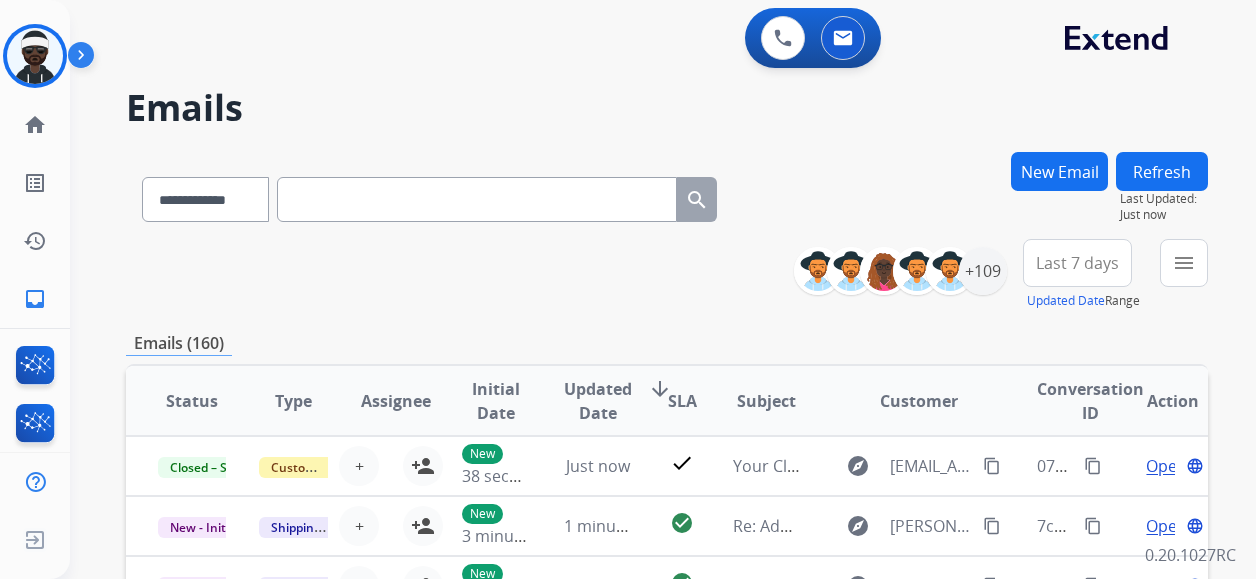 click on "**********" at bounding box center (667, 275) 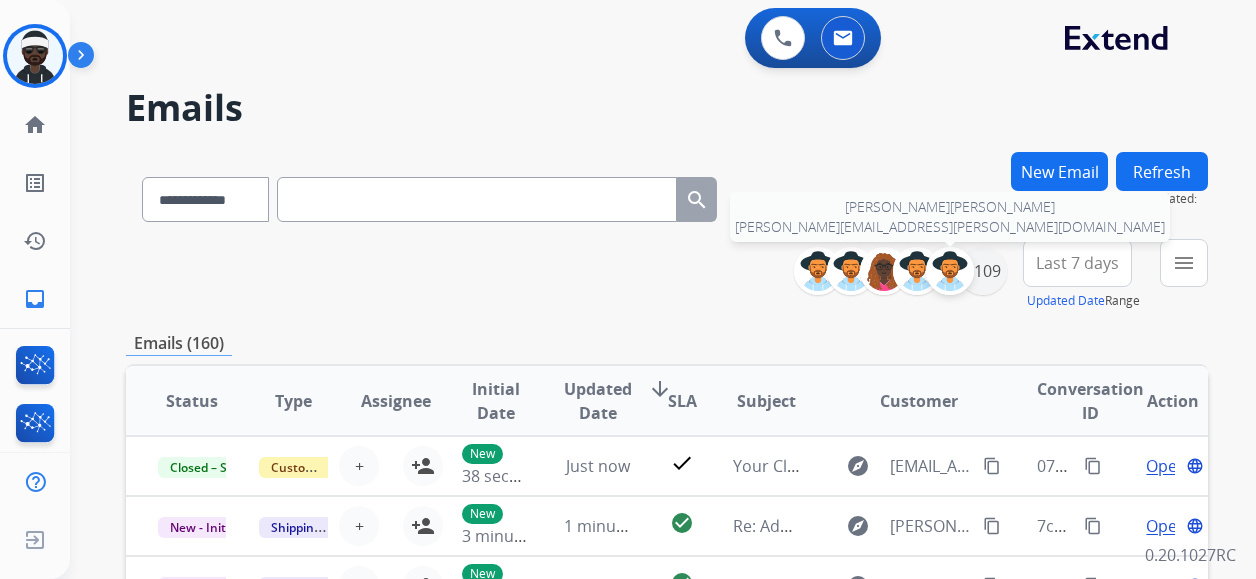 click at bounding box center [950, 271] 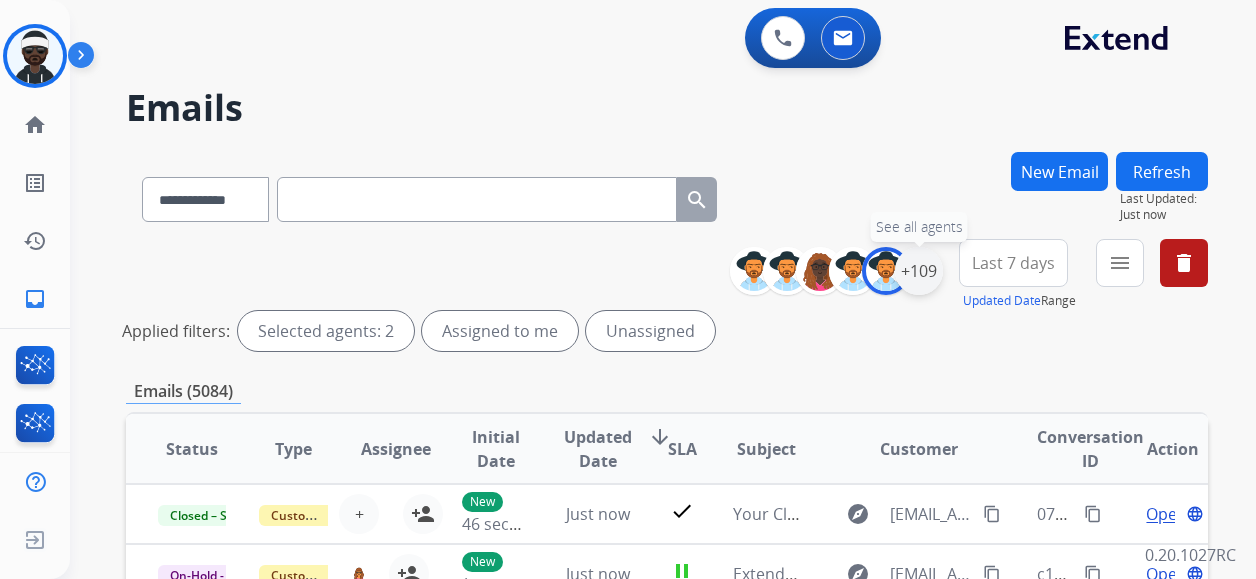 click on "+109" at bounding box center (919, 271) 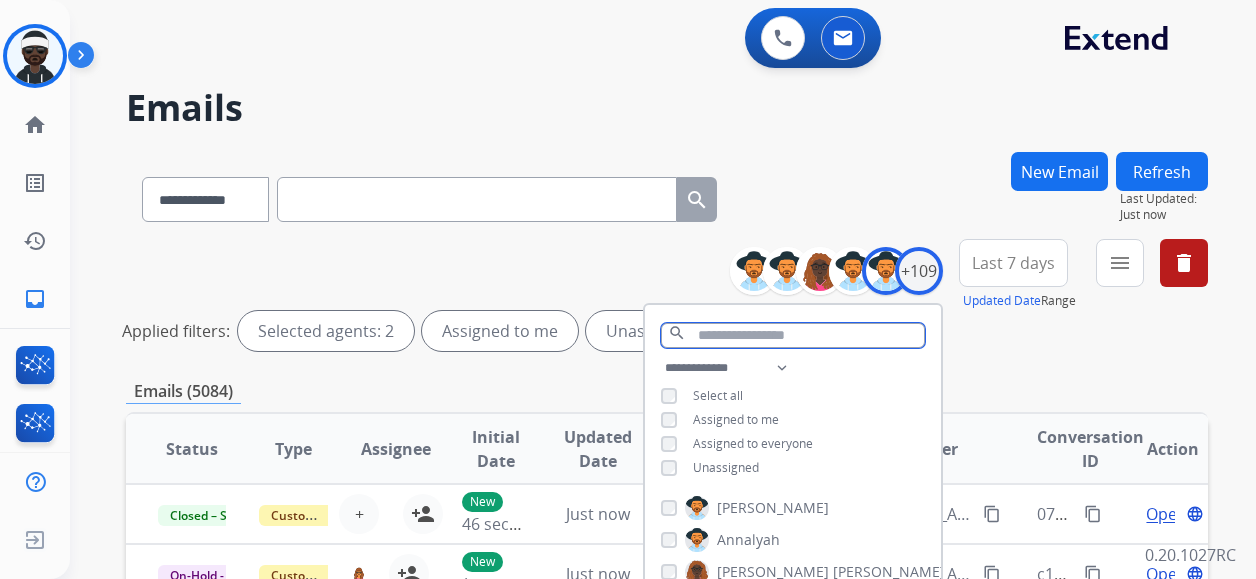 click at bounding box center (793, 335) 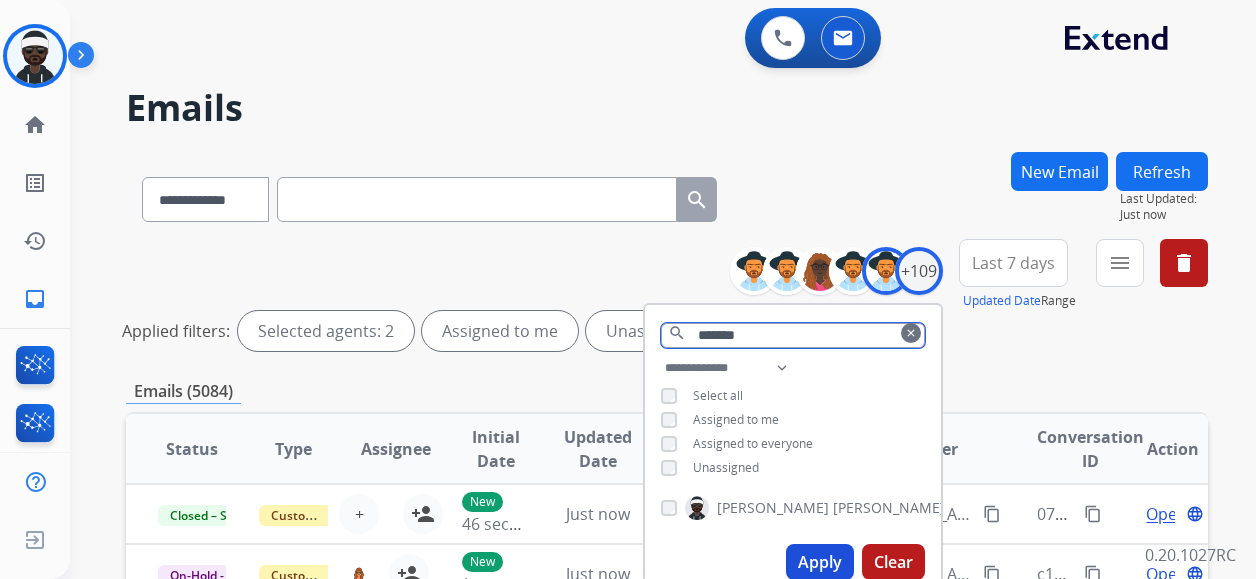 type on "*******" 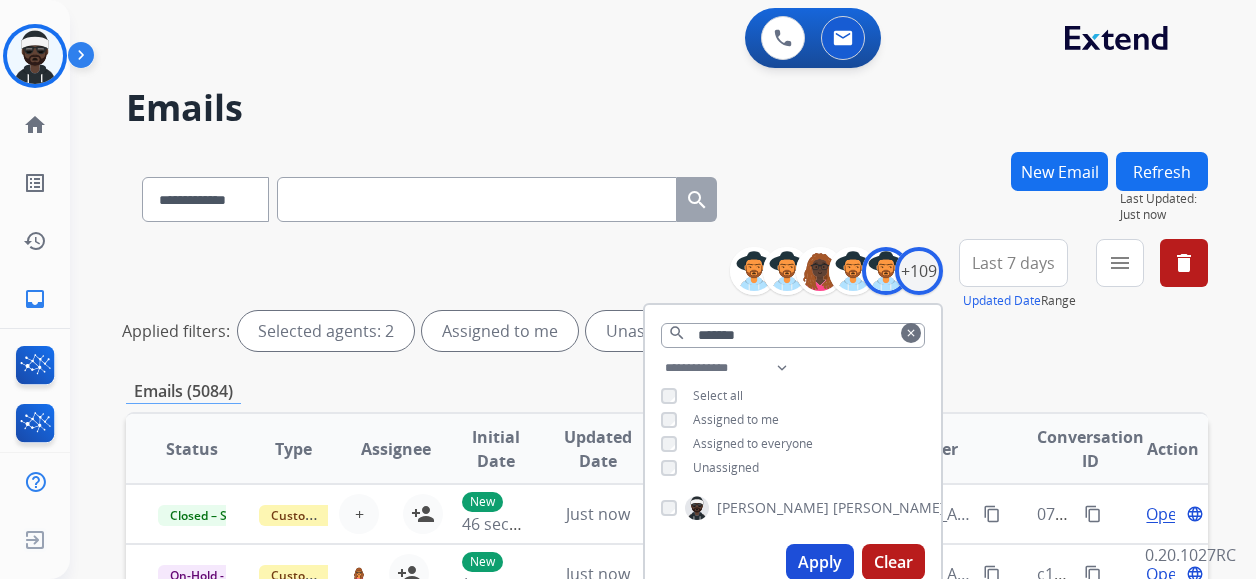 click on "Apply" at bounding box center (820, 562) 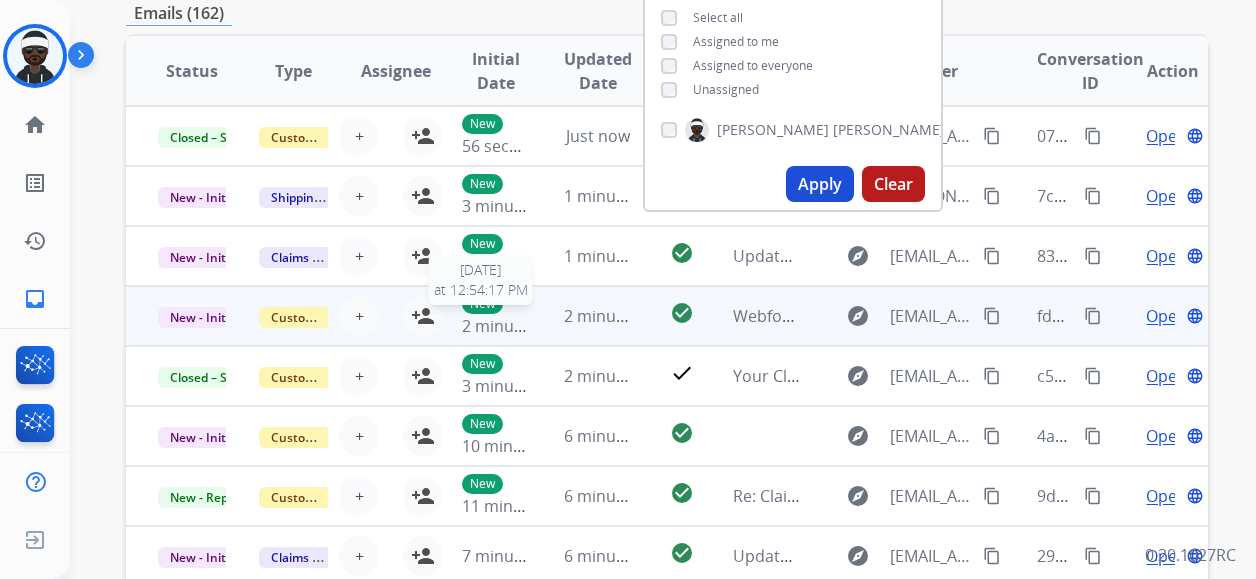 scroll, scrollTop: 400, scrollLeft: 0, axis: vertical 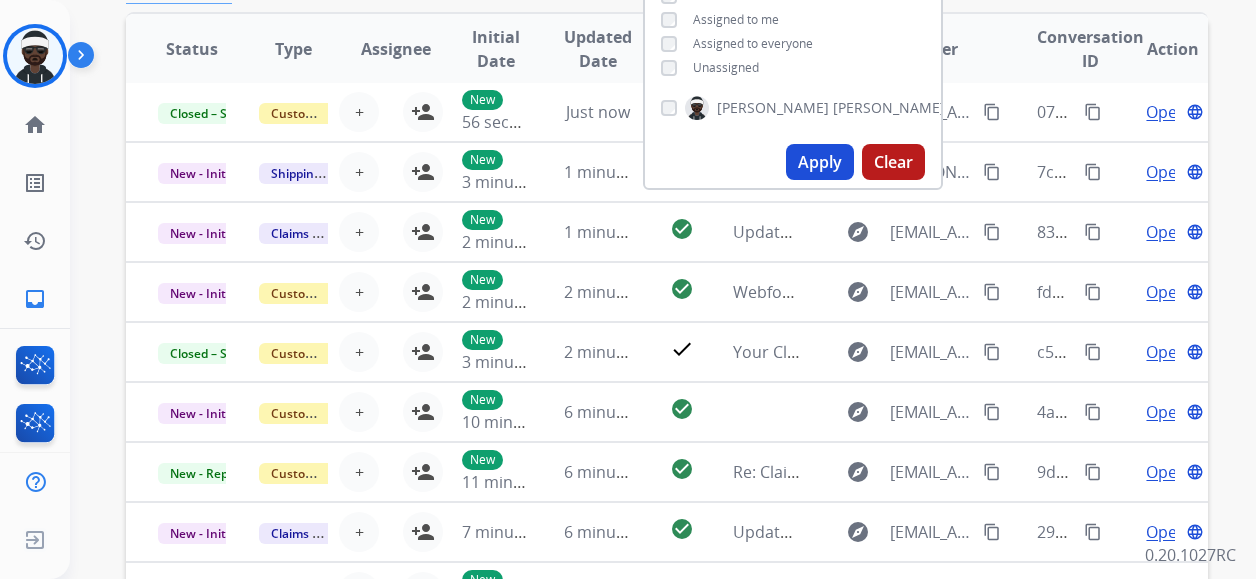 click on "Apply" at bounding box center (820, 162) 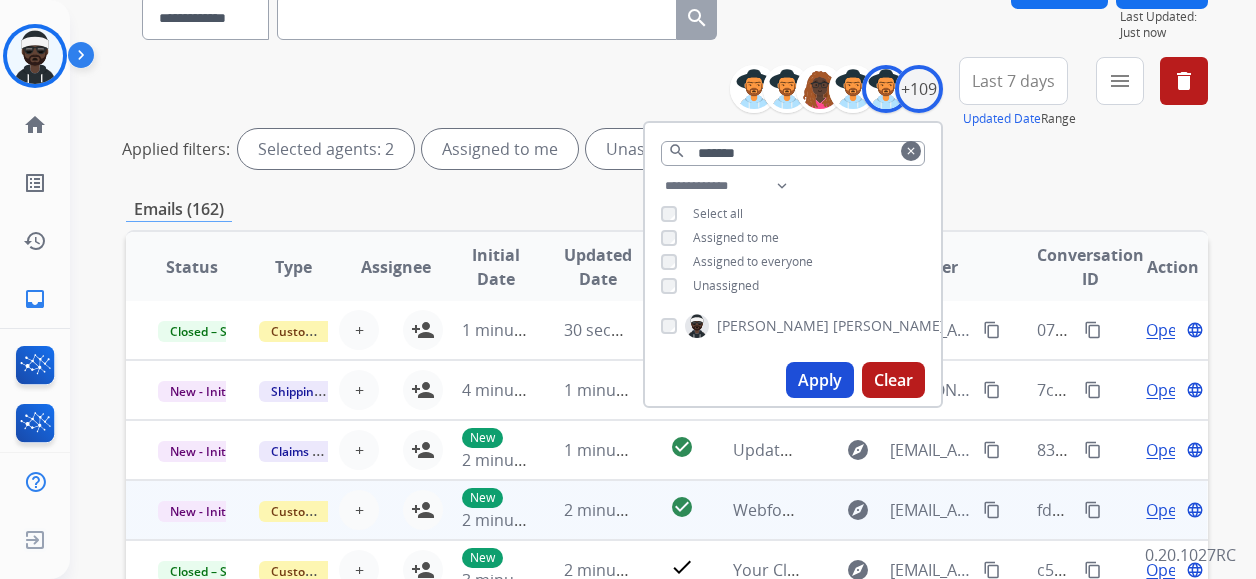 scroll, scrollTop: 200, scrollLeft: 0, axis: vertical 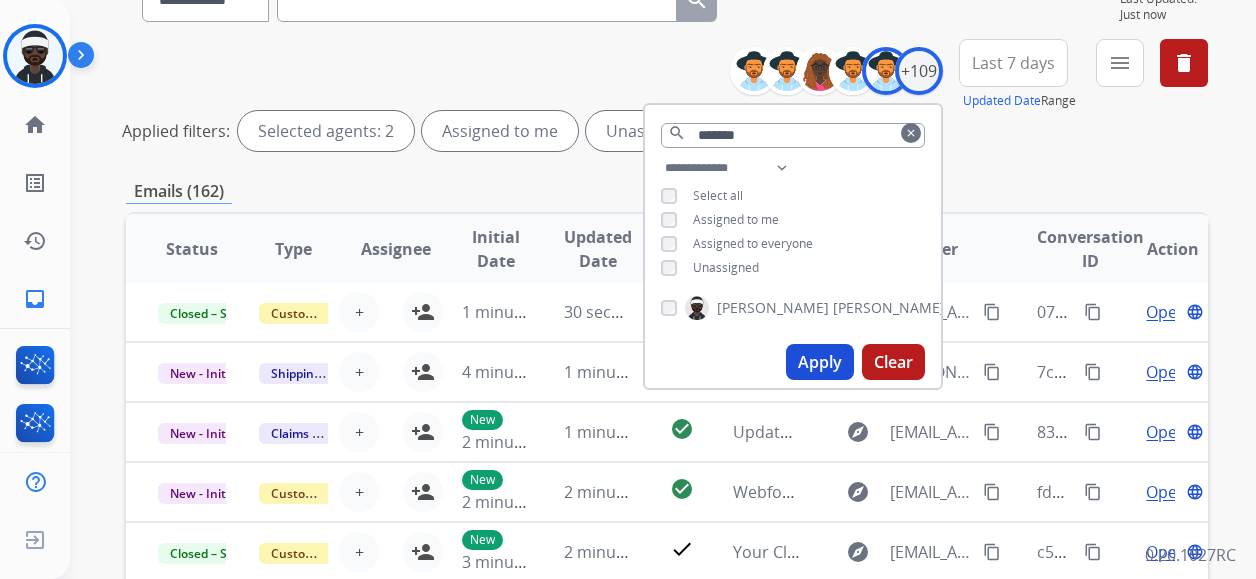 click on "Emails (162)" at bounding box center (667, 191) 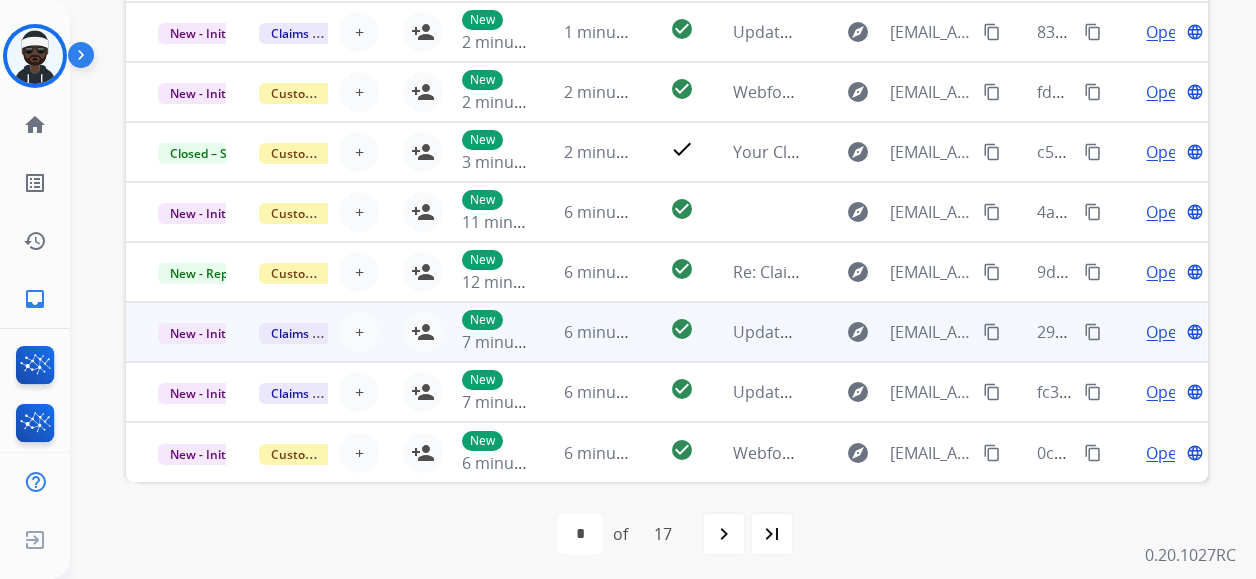 scroll, scrollTop: 606, scrollLeft: 0, axis: vertical 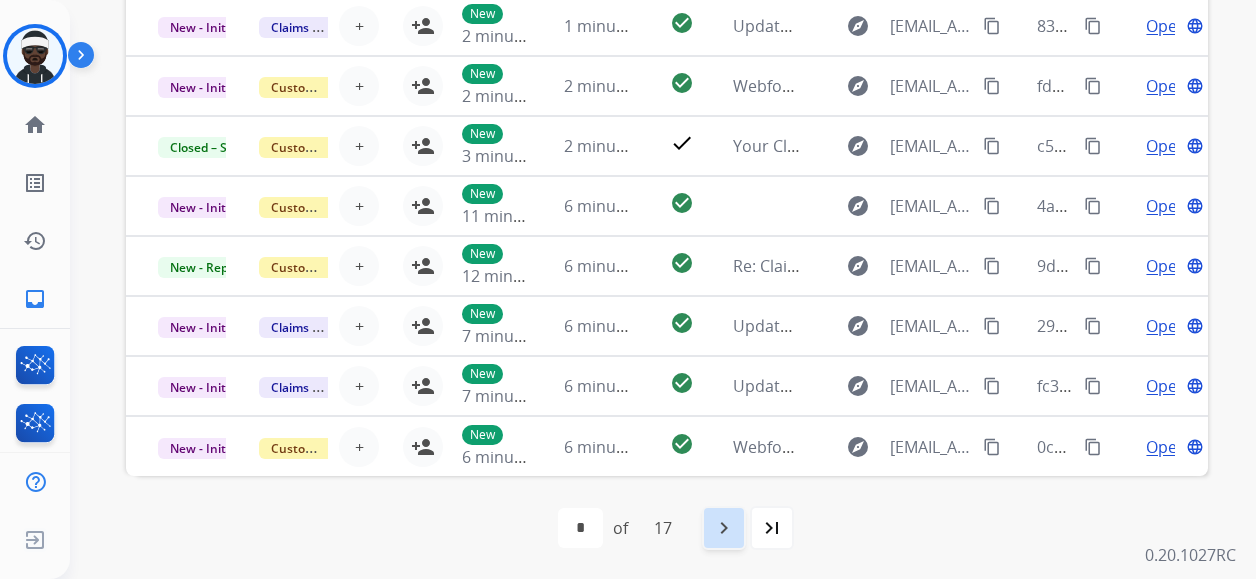 click on "navigate_next" at bounding box center [724, 528] 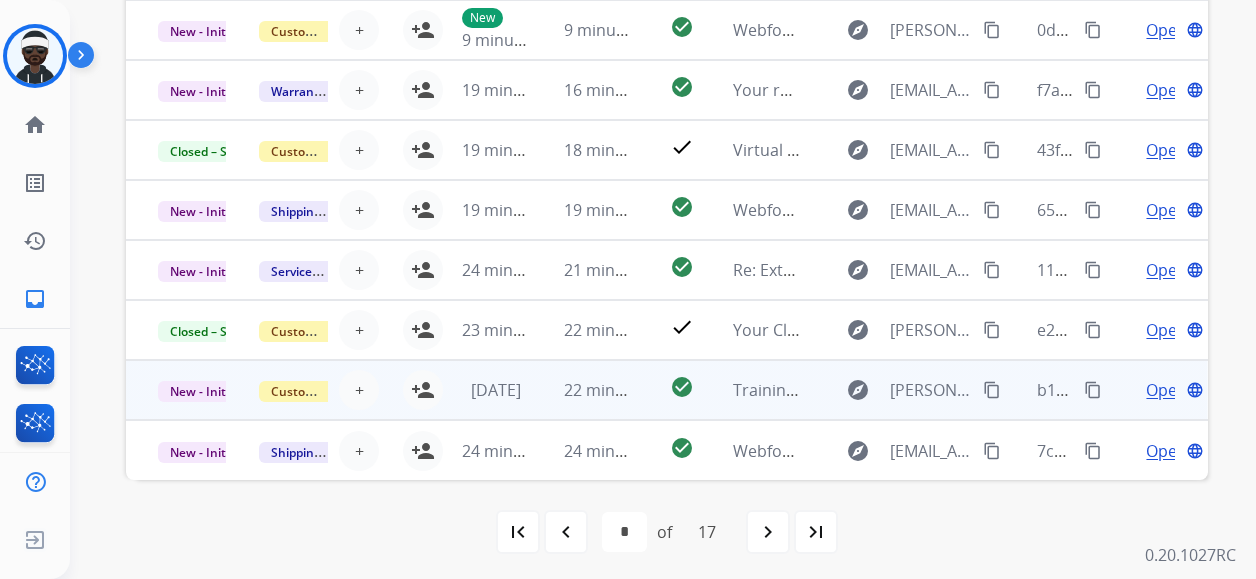 scroll, scrollTop: 606, scrollLeft: 0, axis: vertical 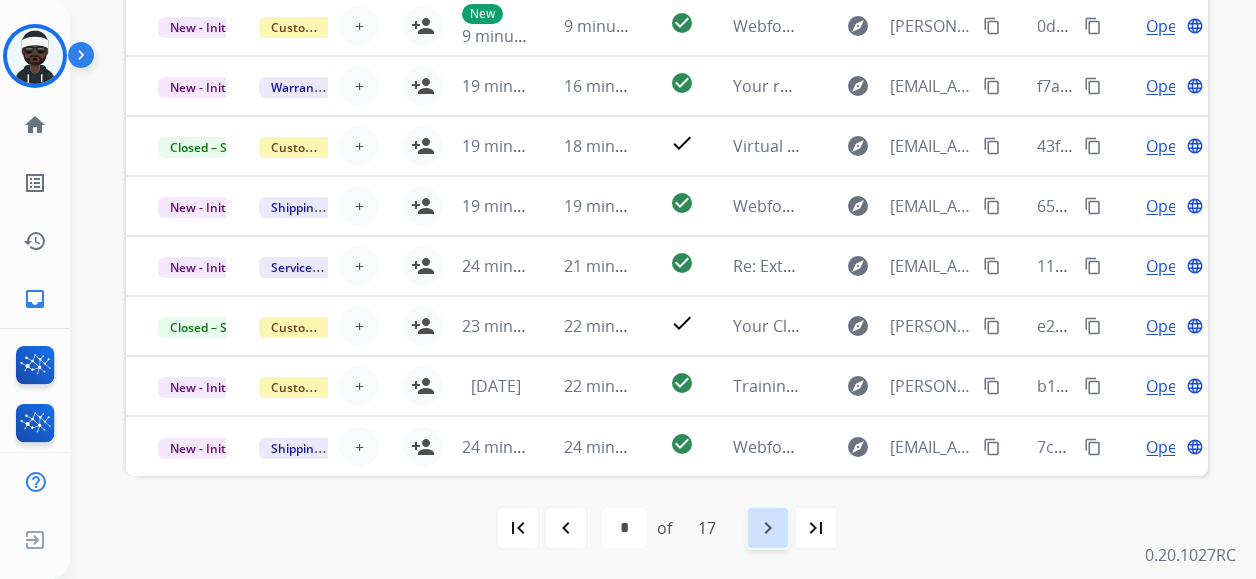 click on "navigate_next" at bounding box center [768, 528] 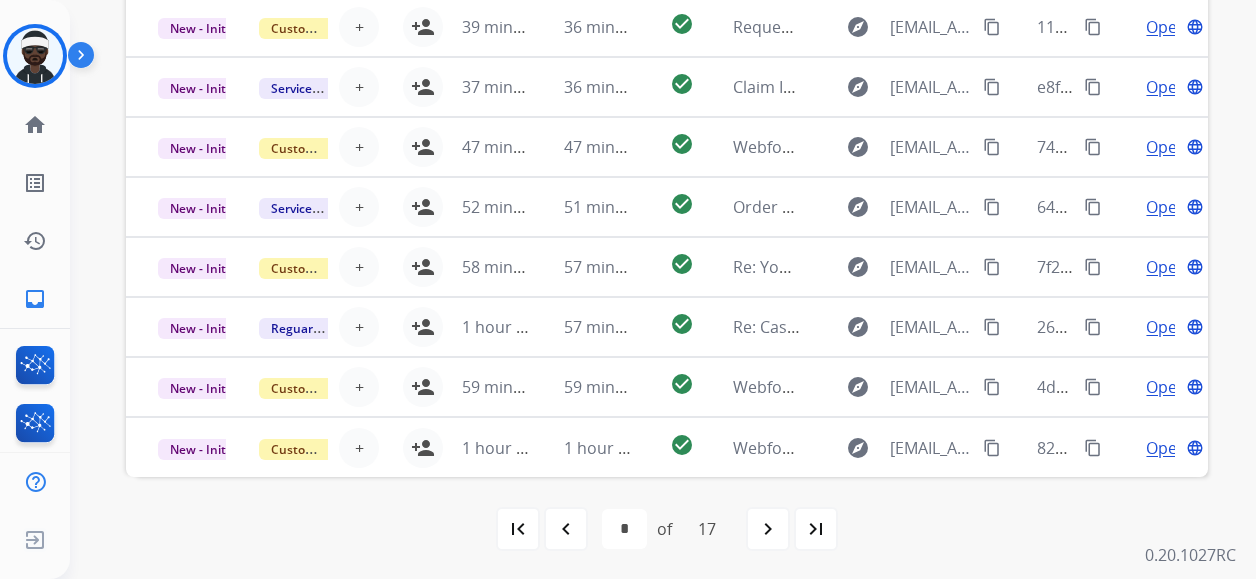 scroll, scrollTop: 606, scrollLeft: 0, axis: vertical 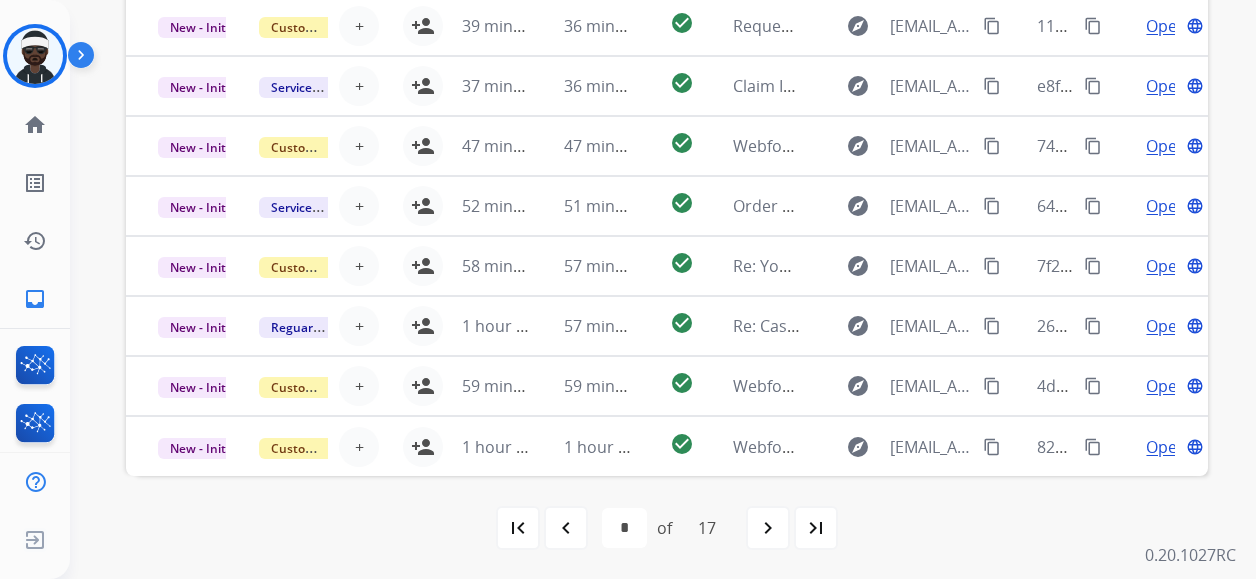 click on "navigate_next" at bounding box center [768, 528] 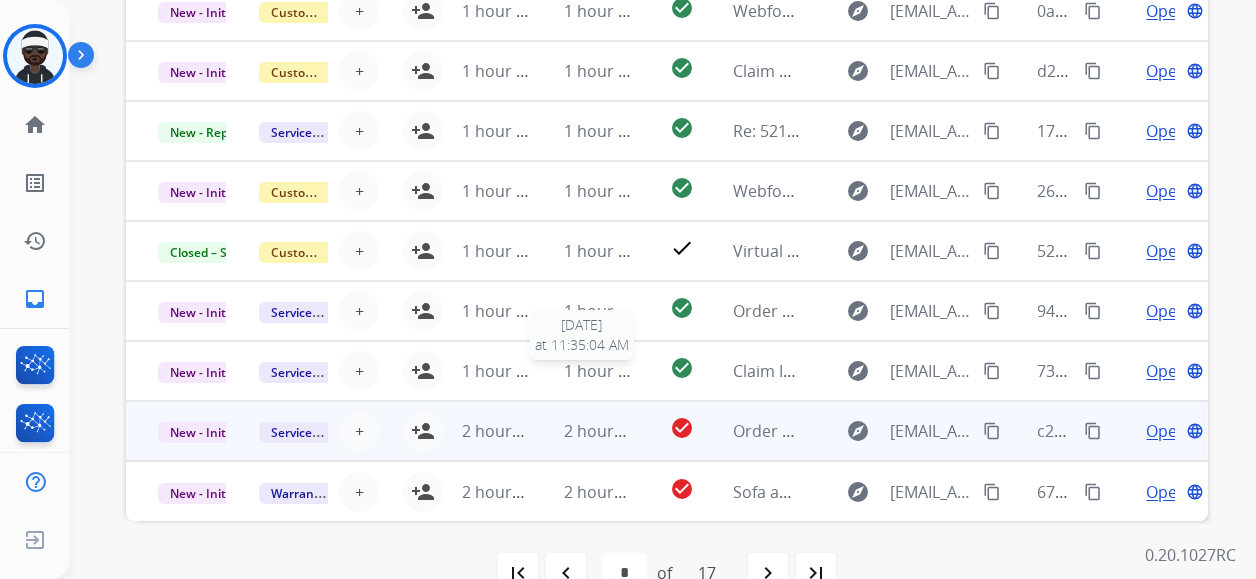 scroll, scrollTop: 606, scrollLeft: 0, axis: vertical 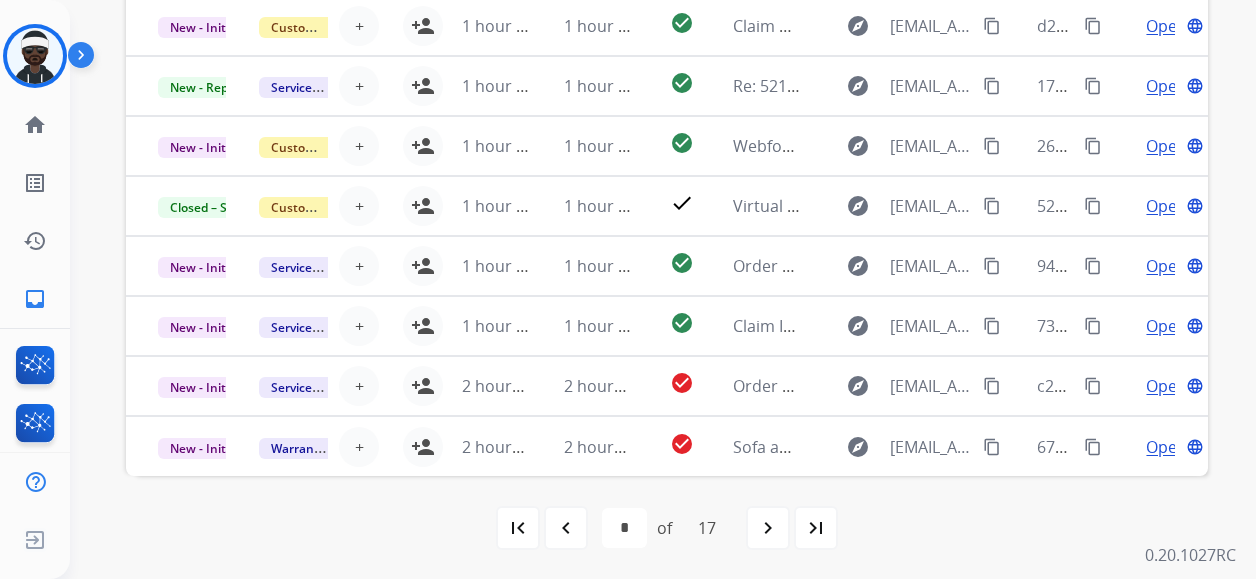 click on "last_page" at bounding box center [816, 528] 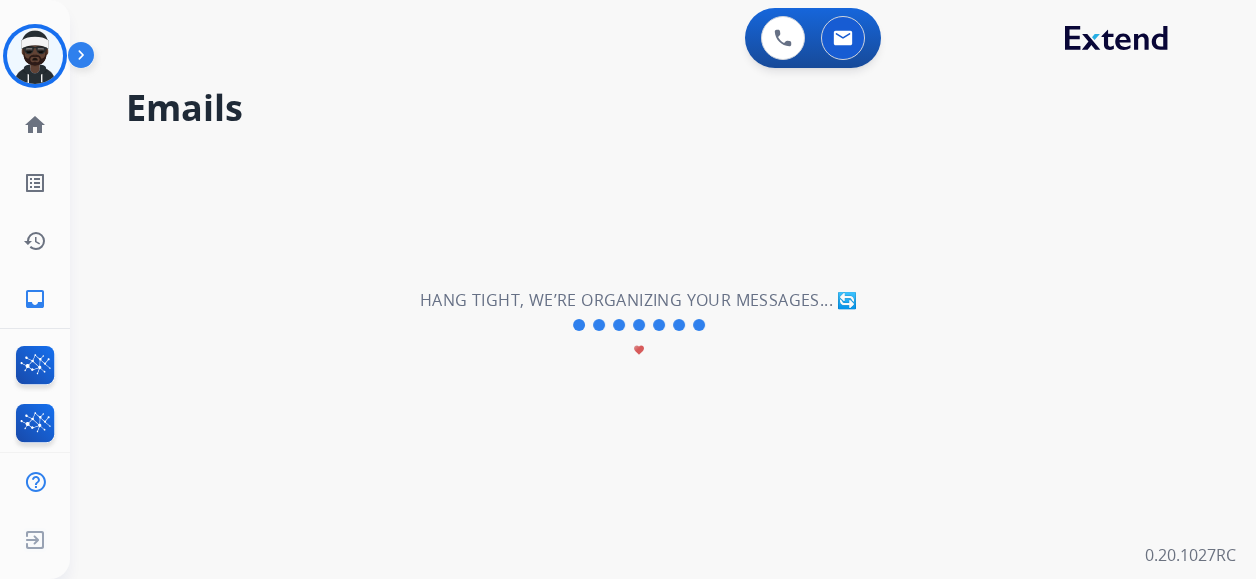 scroll, scrollTop: 0, scrollLeft: 0, axis: both 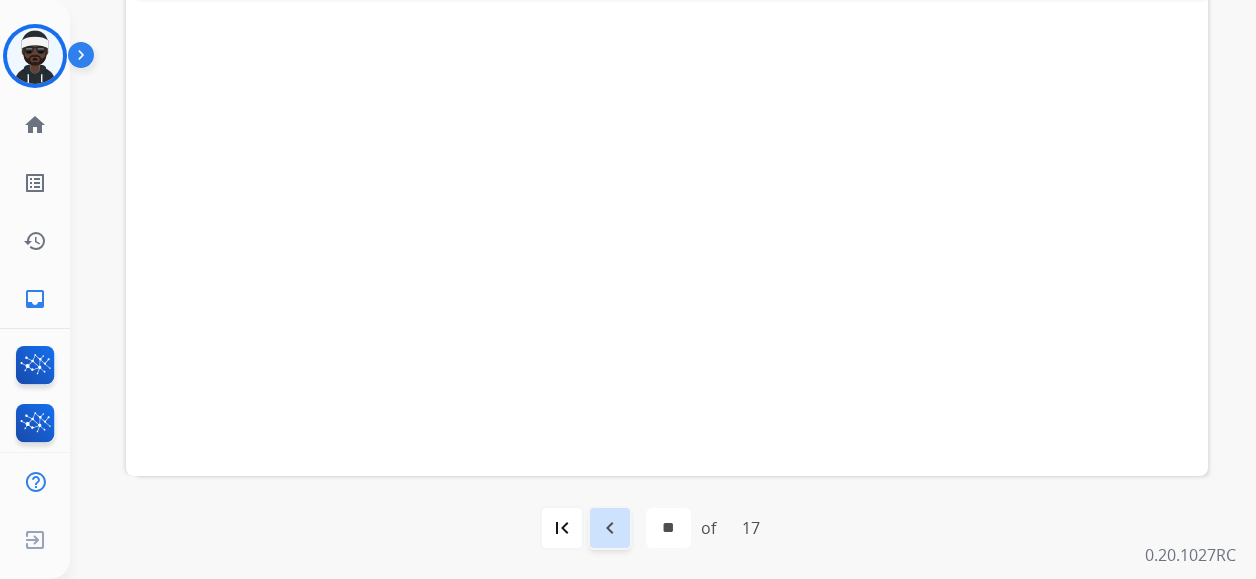 click on "navigate_before" at bounding box center [610, 528] 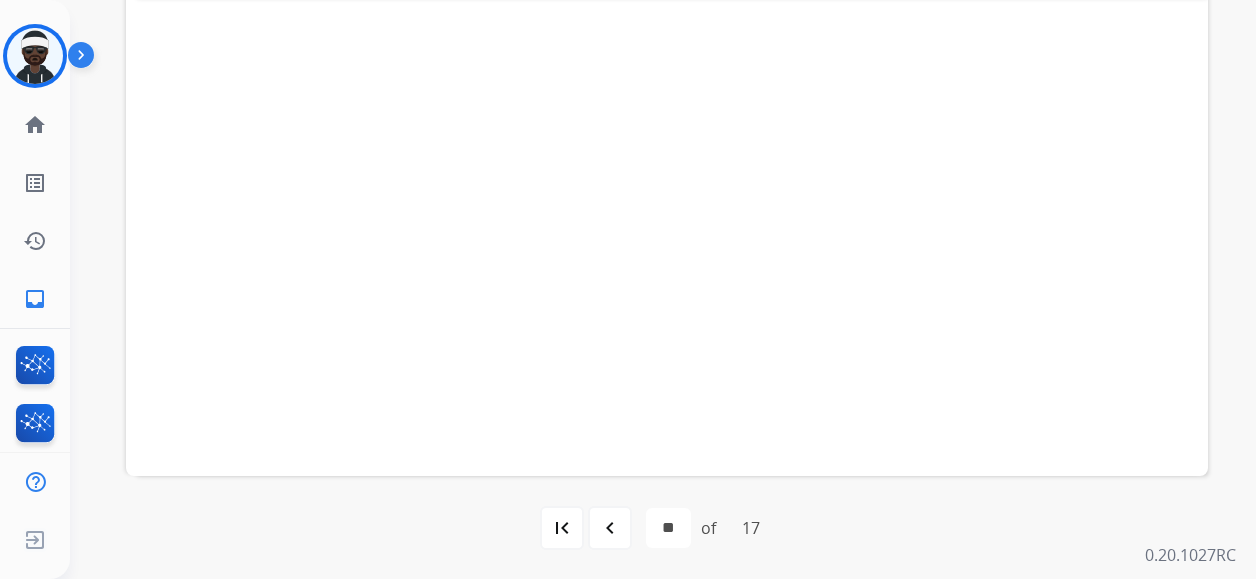 scroll, scrollTop: 0, scrollLeft: 0, axis: both 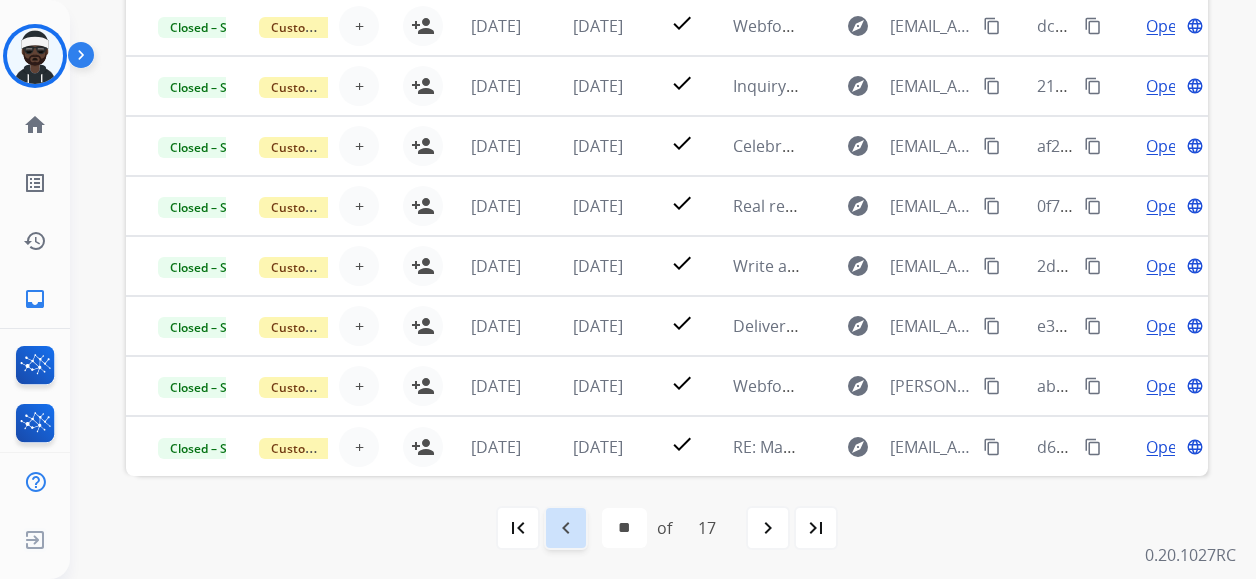 click on "navigate_before" at bounding box center [566, 528] 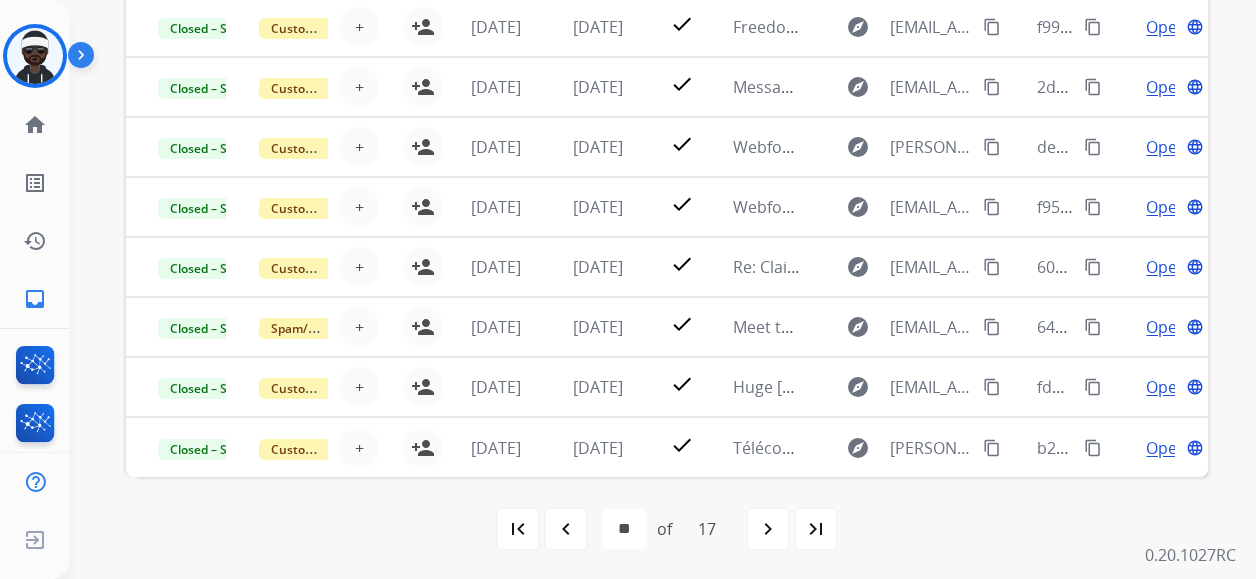 scroll, scrollTop: 606, scrollLeft: 0, axis: vertical 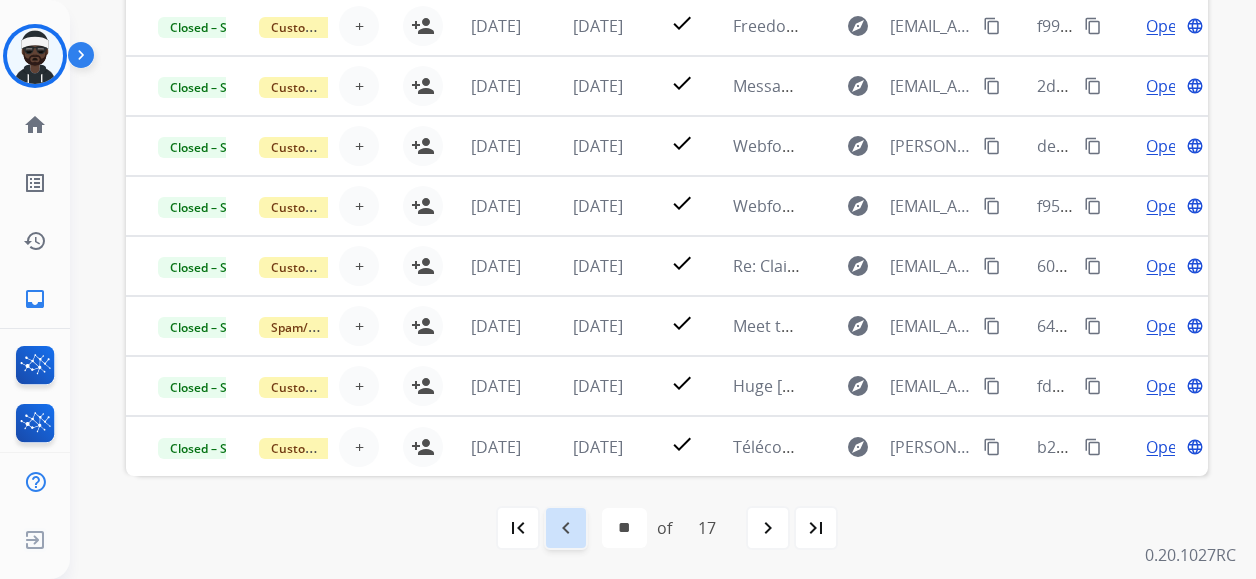 click on "navigate_before" at bounding box center (566, 528) 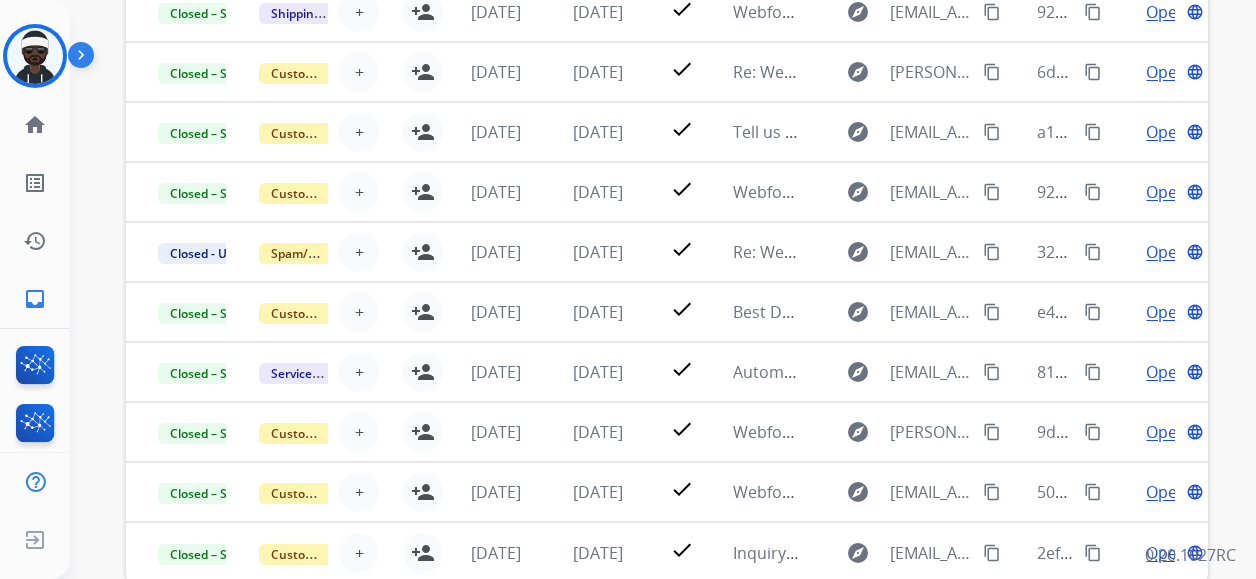 scroll, scrollTop: 606, scrollLeft: 0, axis: vertical 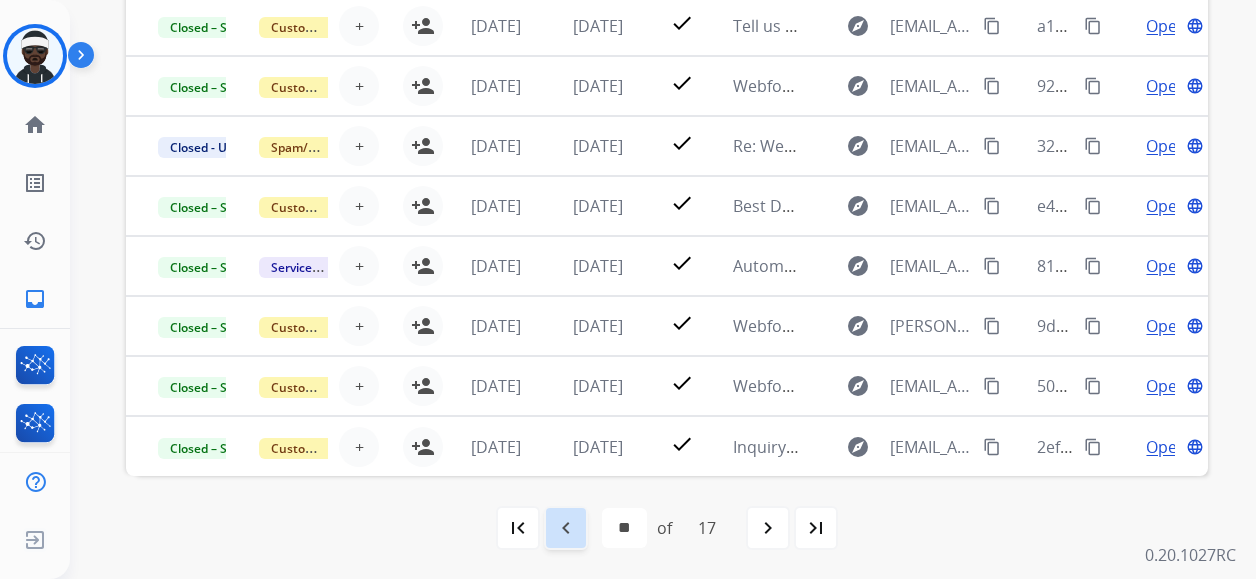 click on "navigate_before" at bounding box center [566, 528] 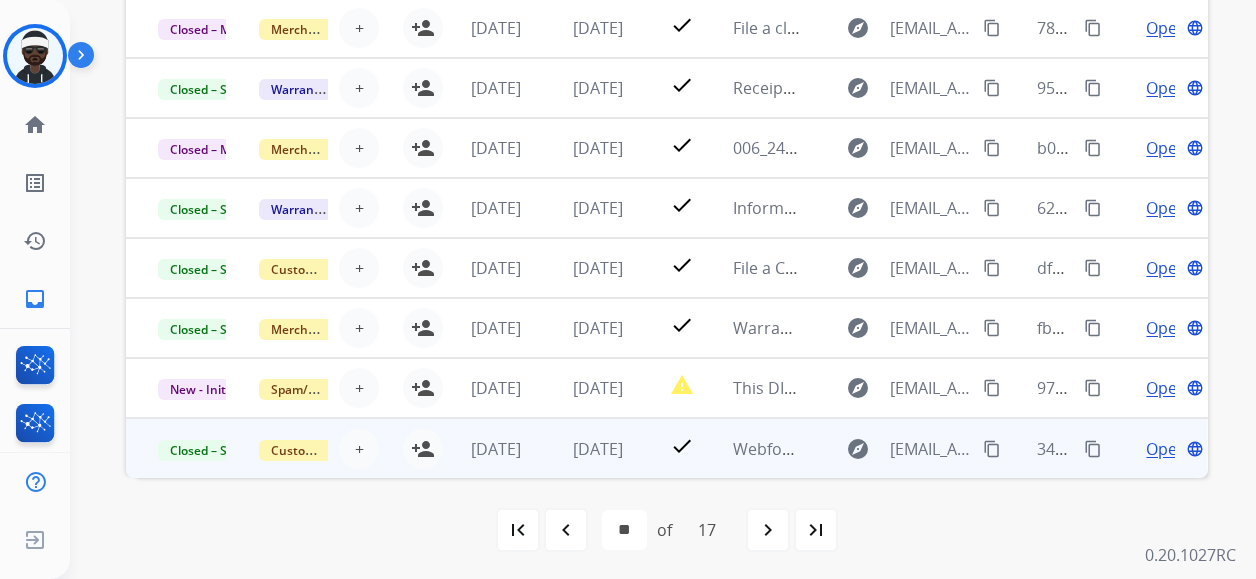 scroll, scrollTop: 606, scrollLeft: 0, axis: vertical 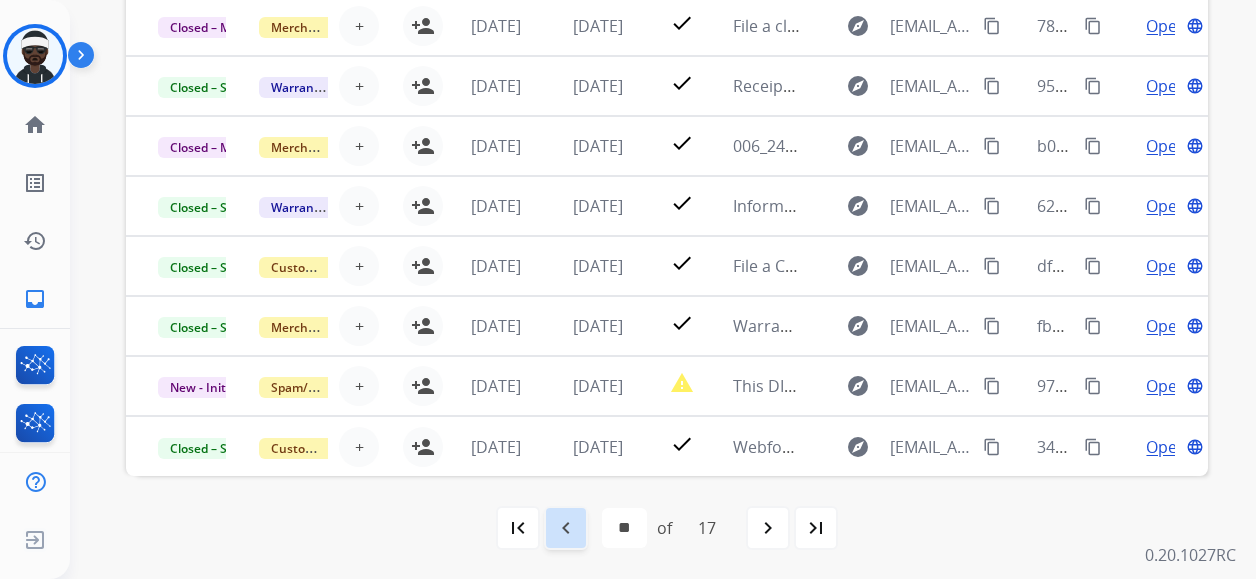 click on "navigate_before" at bounding box center [566, 528] 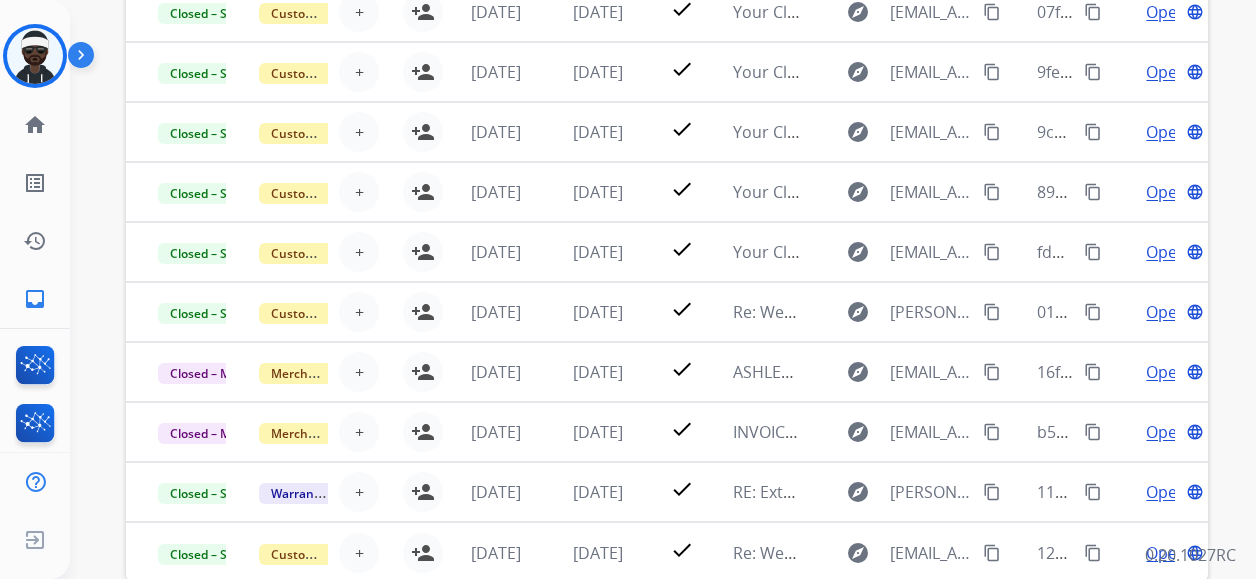 scroll, scrollTop: 606, scrollLeft: 0, axis: vertical 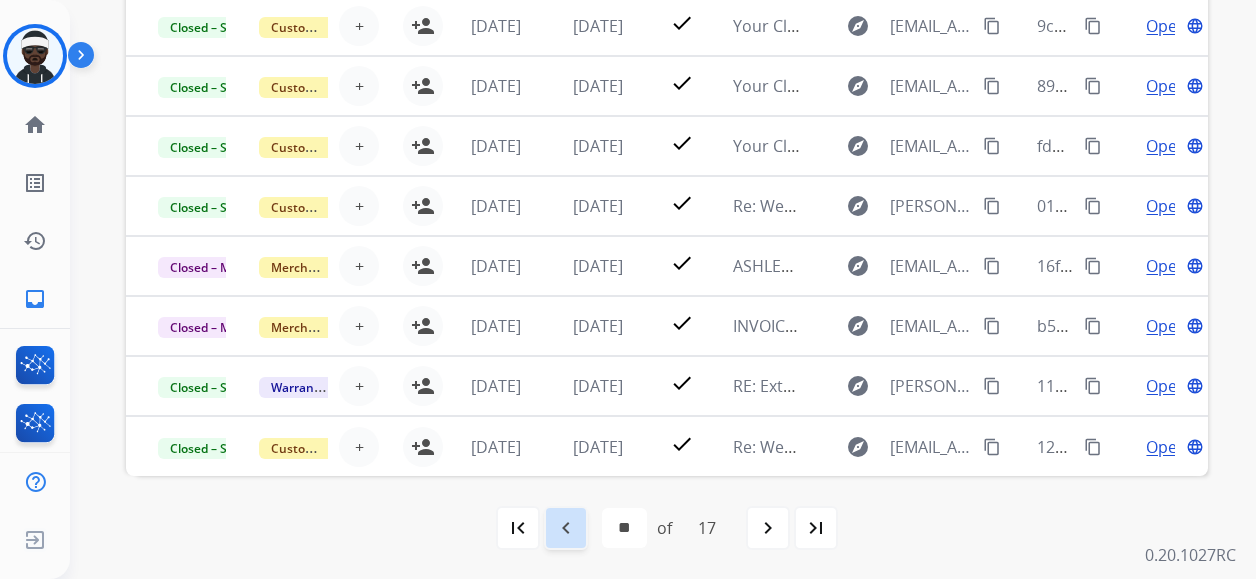click on "navigate_before" at bounding box center (566, 528) 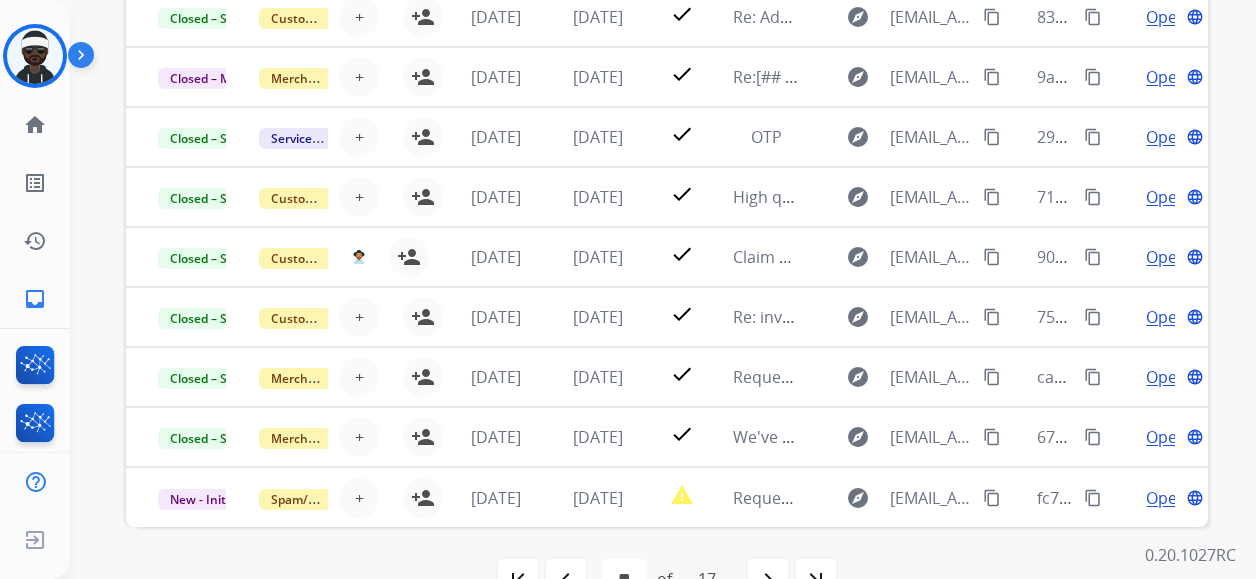 scroll, scrollTop: 600, scrollLeft: 0, axis: vertical 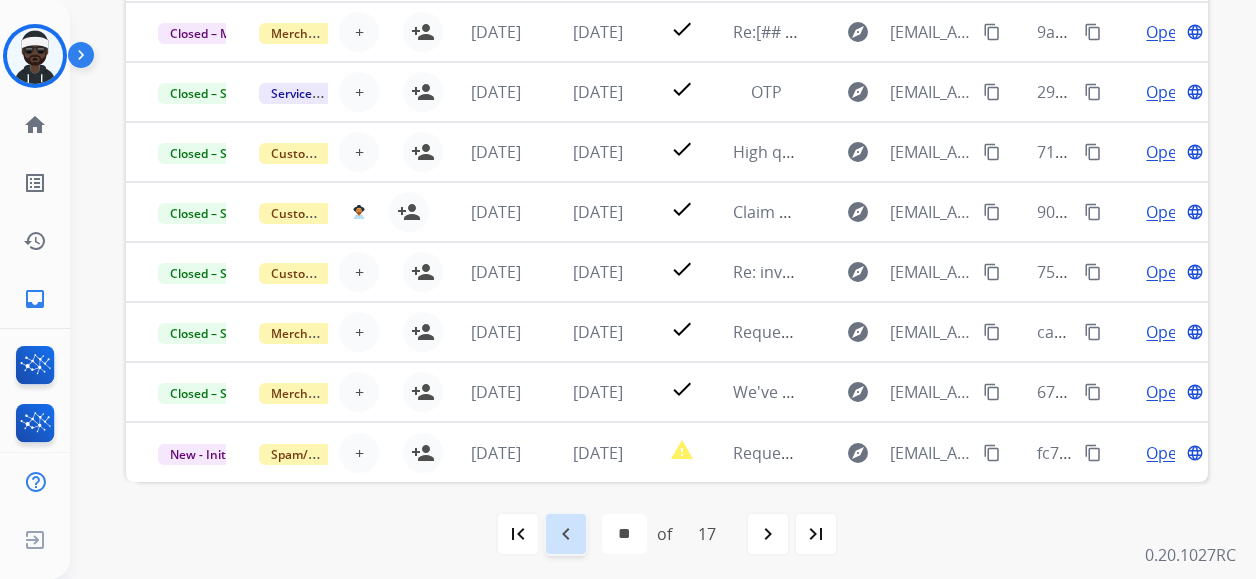 click on "navigate_before" at bounding box center [566, 534] 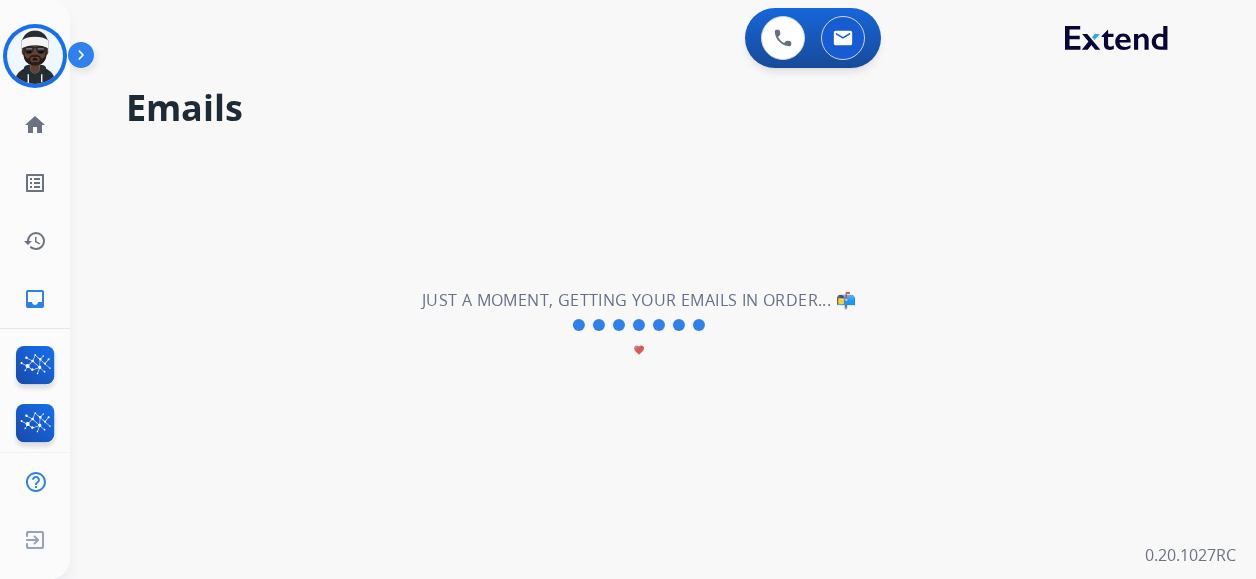 scroll 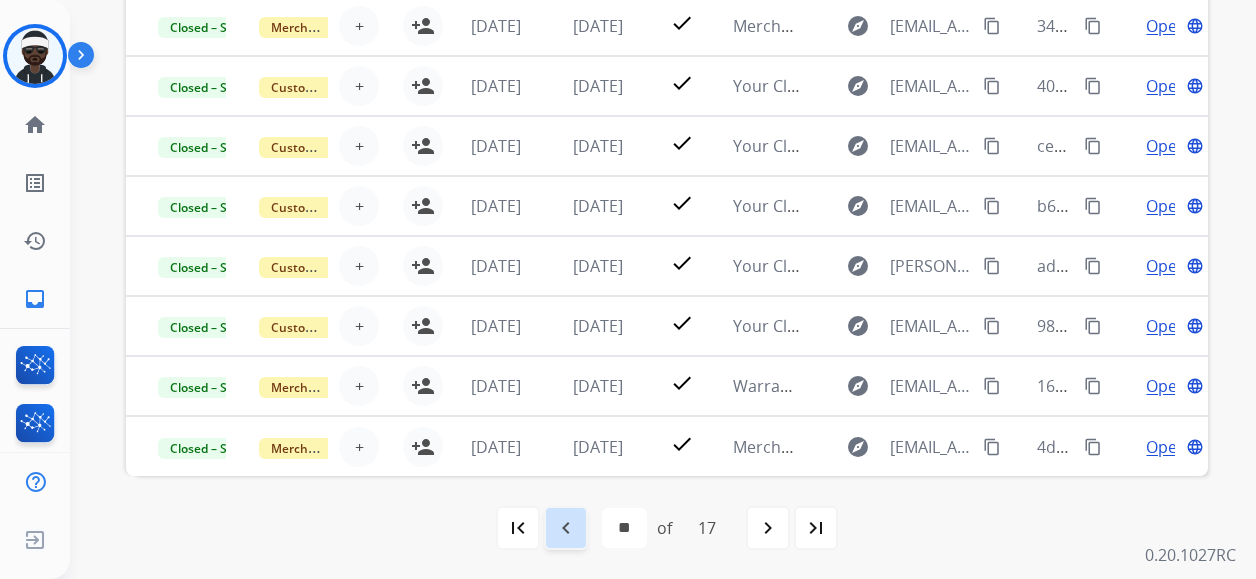 click on "navigate_before" at bounding box center (566, 528) 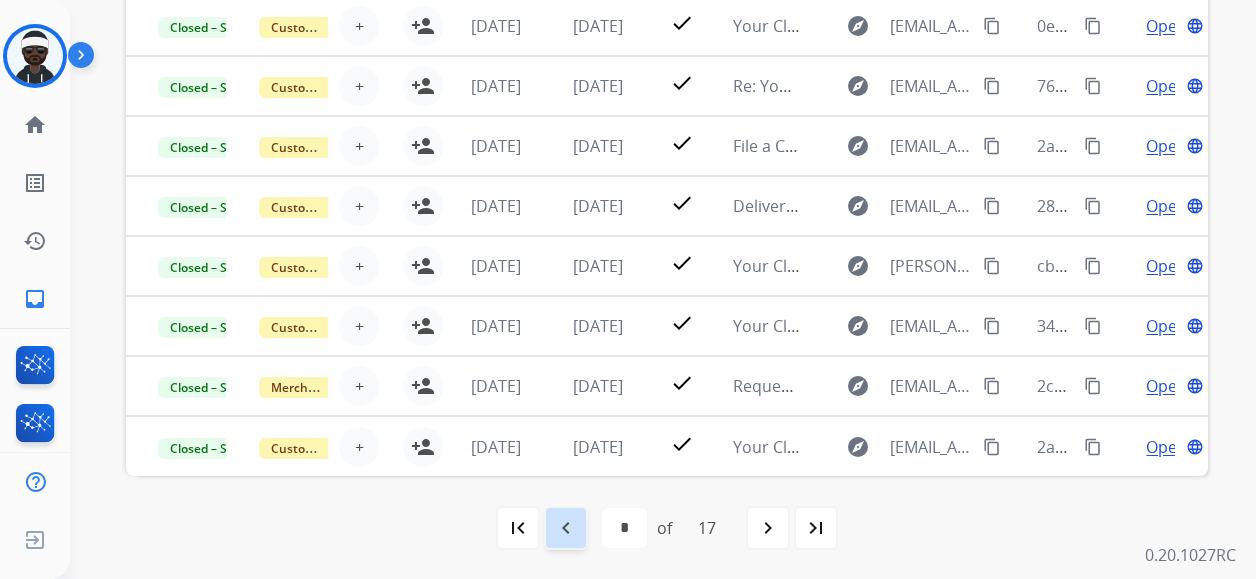 click on "navigate_before" at bounding box center [566, 528] 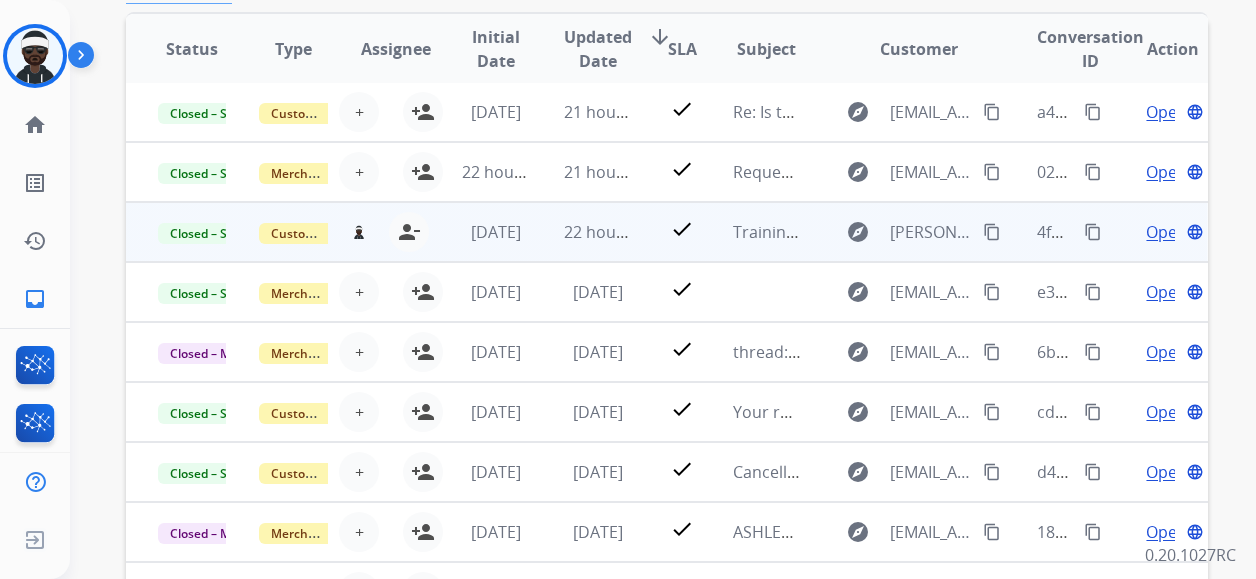 click on "content_copy" at bounding box center [1093, 232] 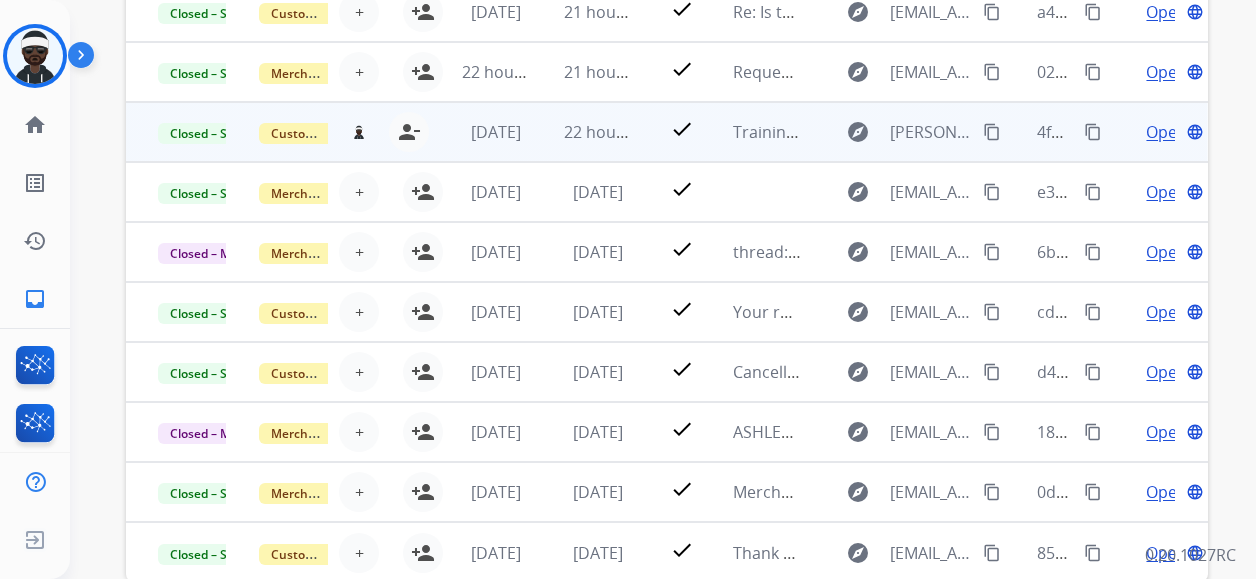 scroll, scrollTop: 0, scrollLeft: 0, axis: both 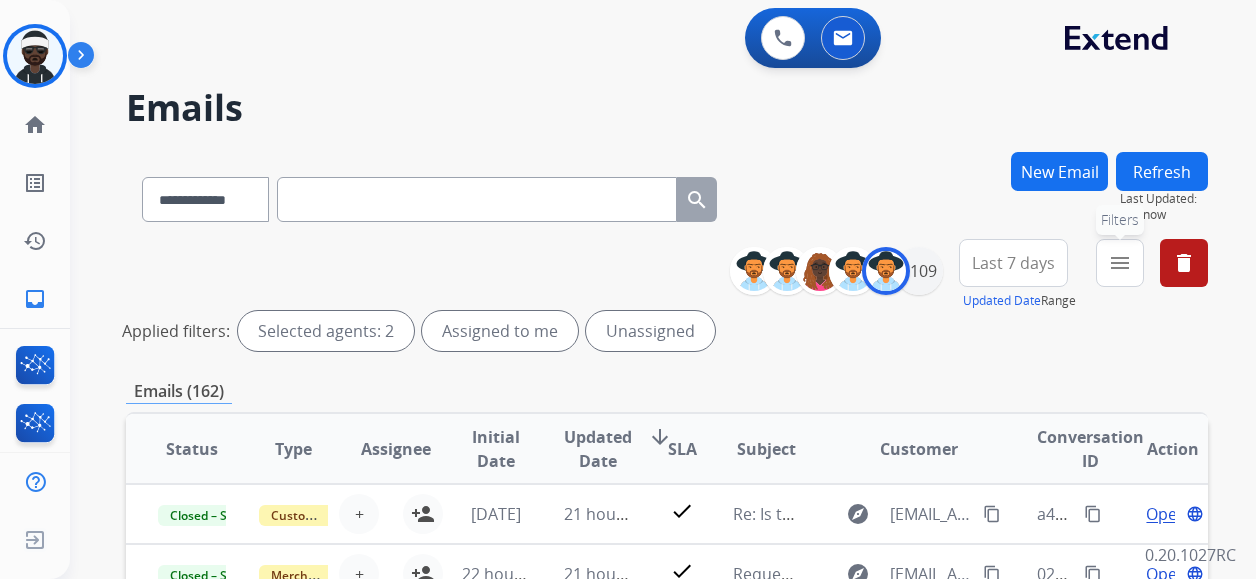 click on "menu  Filters" at bounding box center (1120, 263) 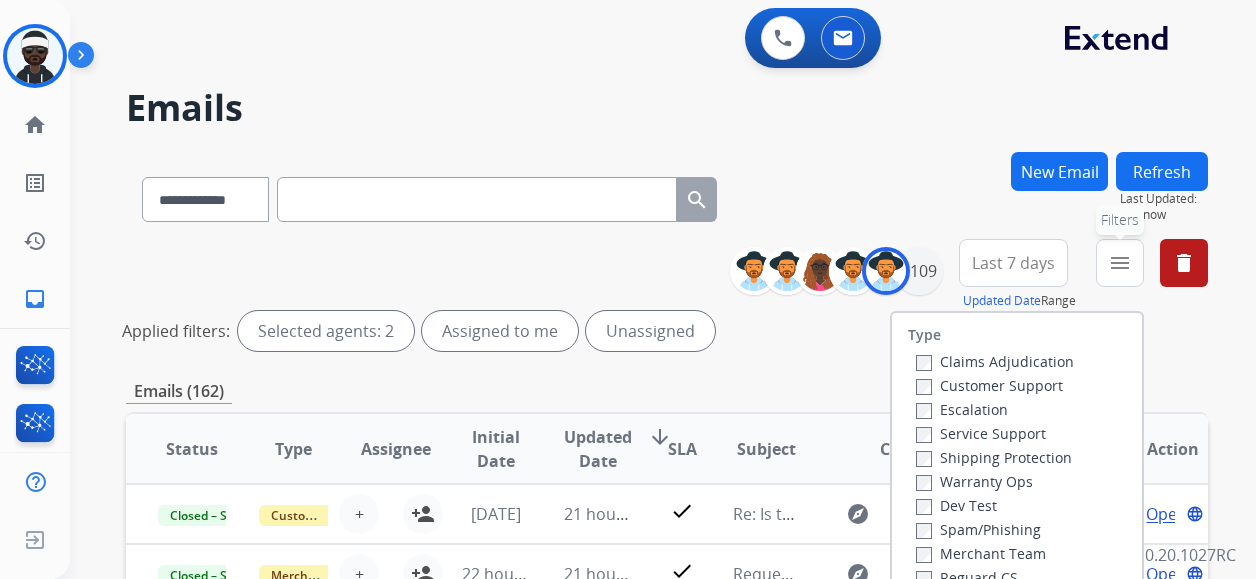 click on "menu  Filters" at bounding box center [1120, 263] 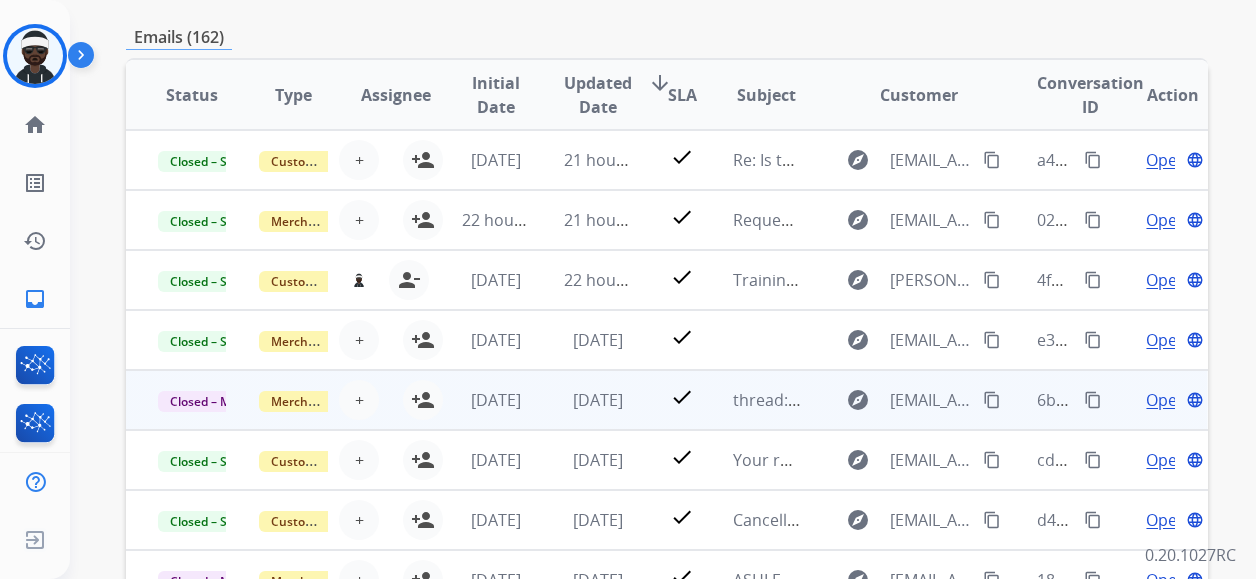 scroll, scrollTop: 400, scrollLeft: 0, axis: vertical 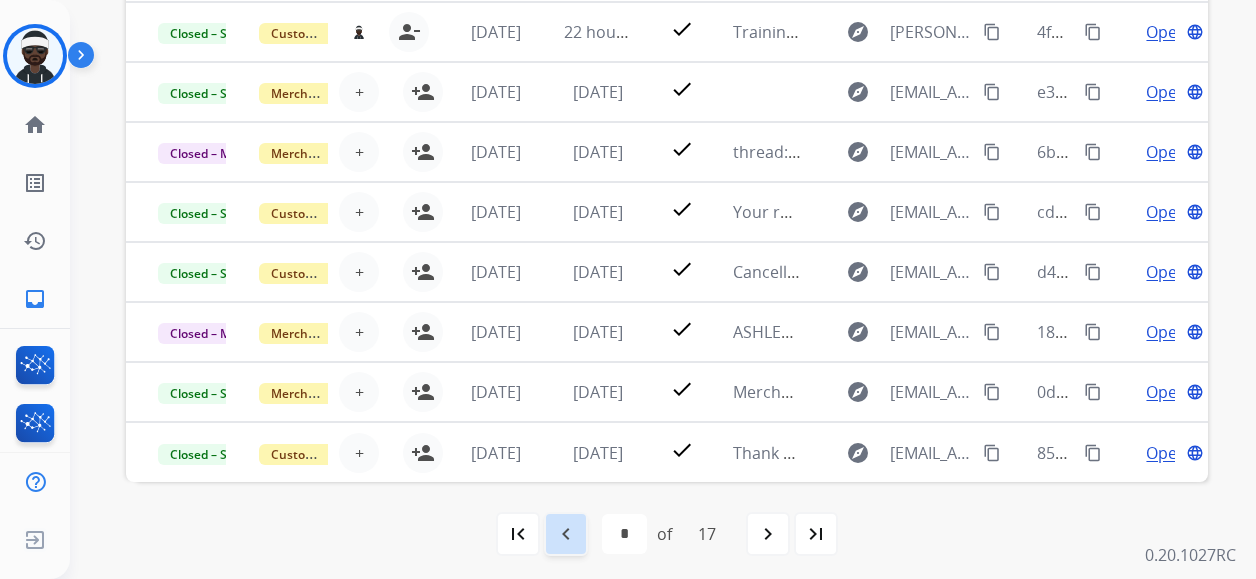 click on "navigate_before" at bounding box center (566, 534) 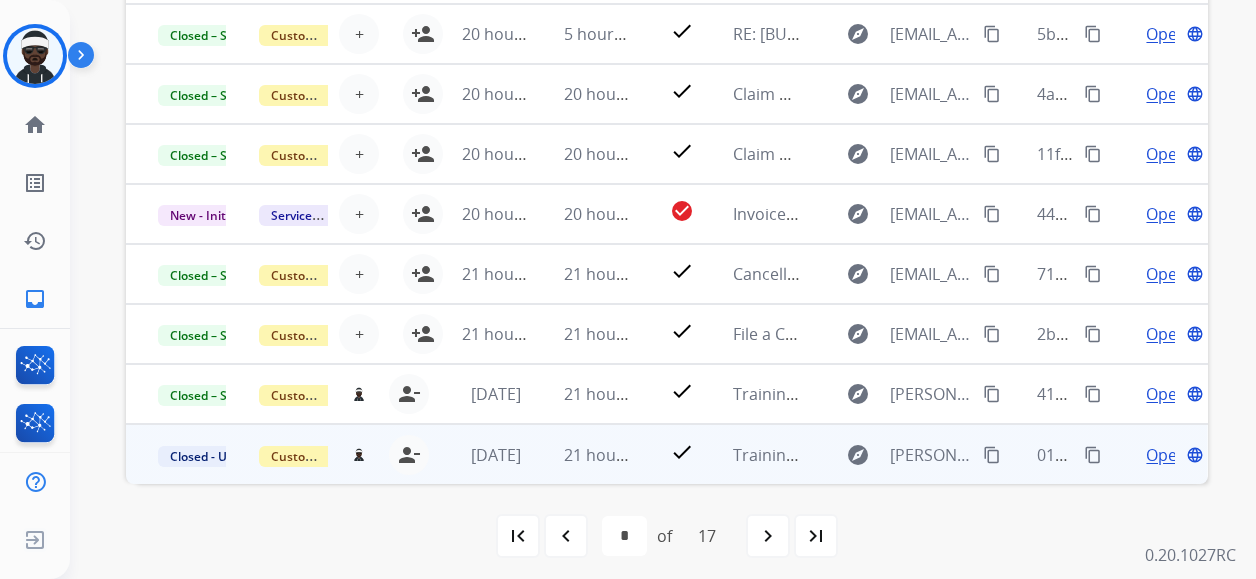scroll, scrollTop: 606, scrollLeft: 0, axis: vertical 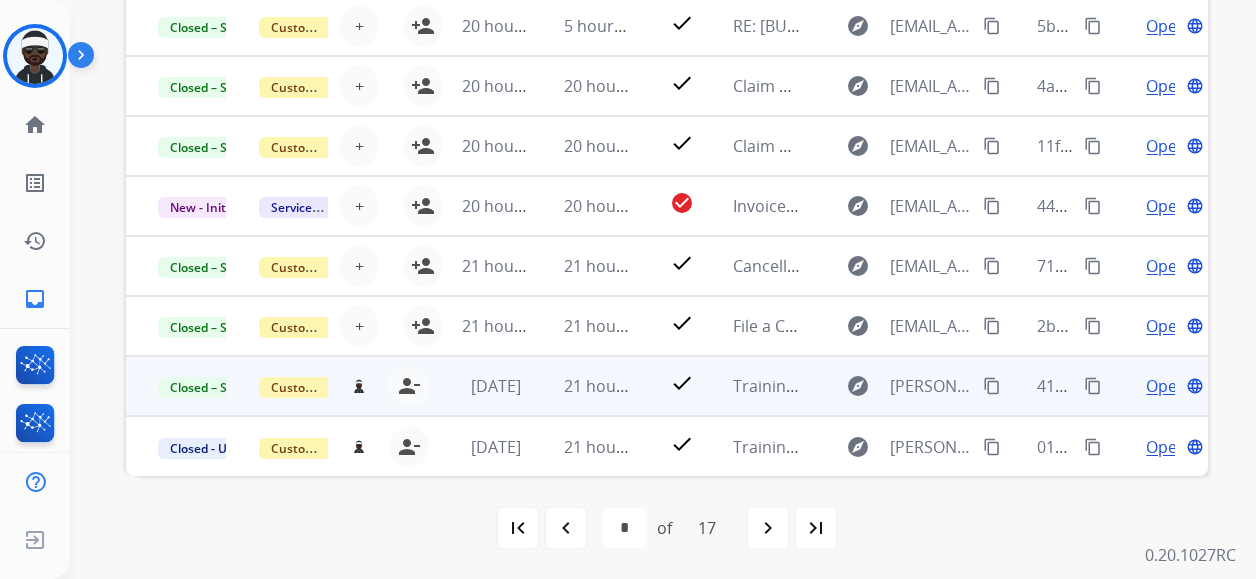 click on "content_copy" at bounding box center (1093, 386) 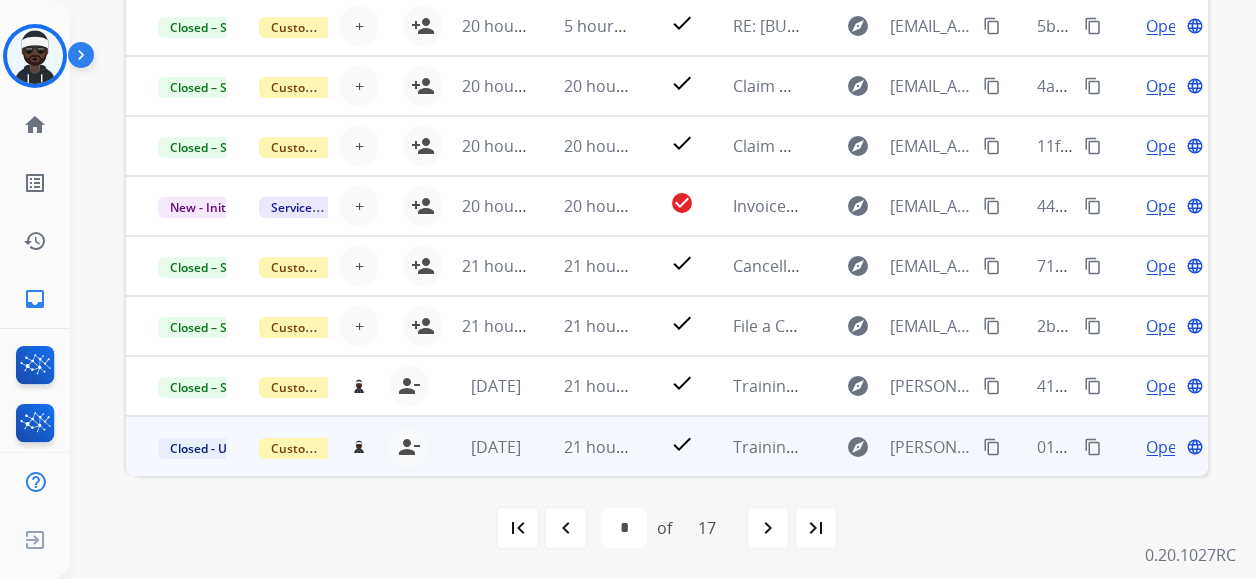 click on "content_copy" at bounding box center [1093, 447] 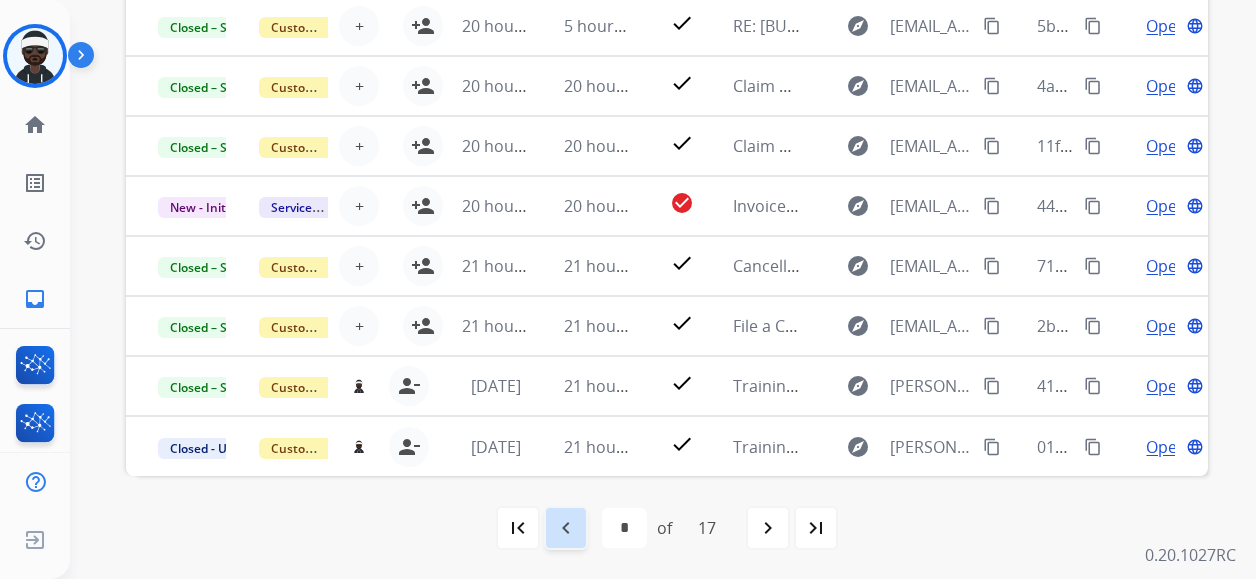 click on "navigate_before" at bounding box center [566, 528] 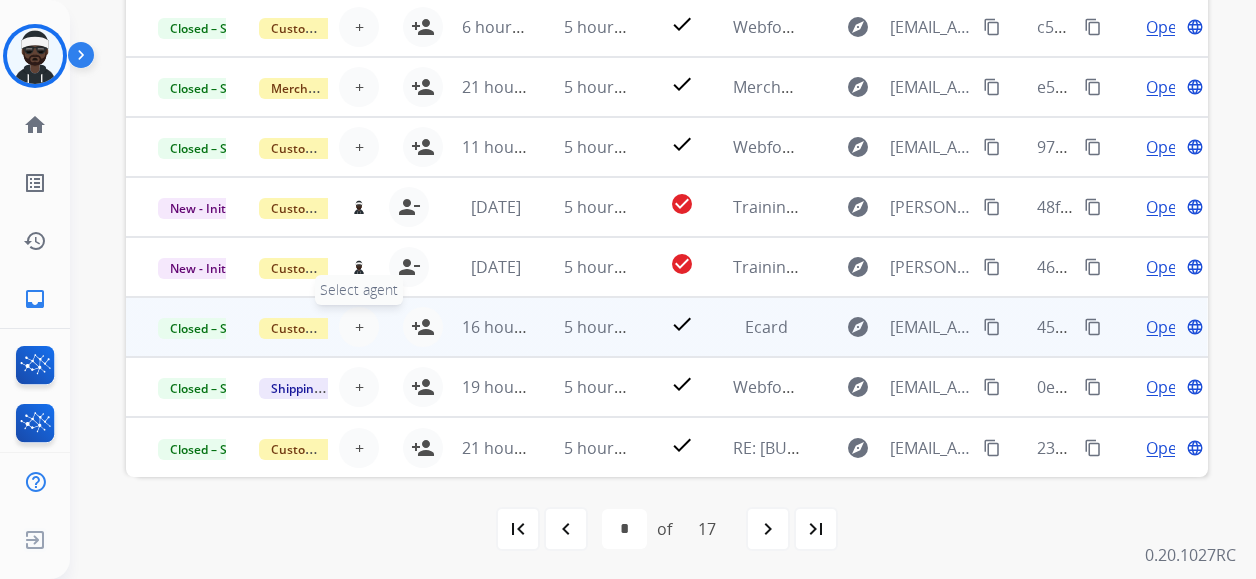 scroll, scrollTop: 606, scrollLeft: 0, axis: vertical 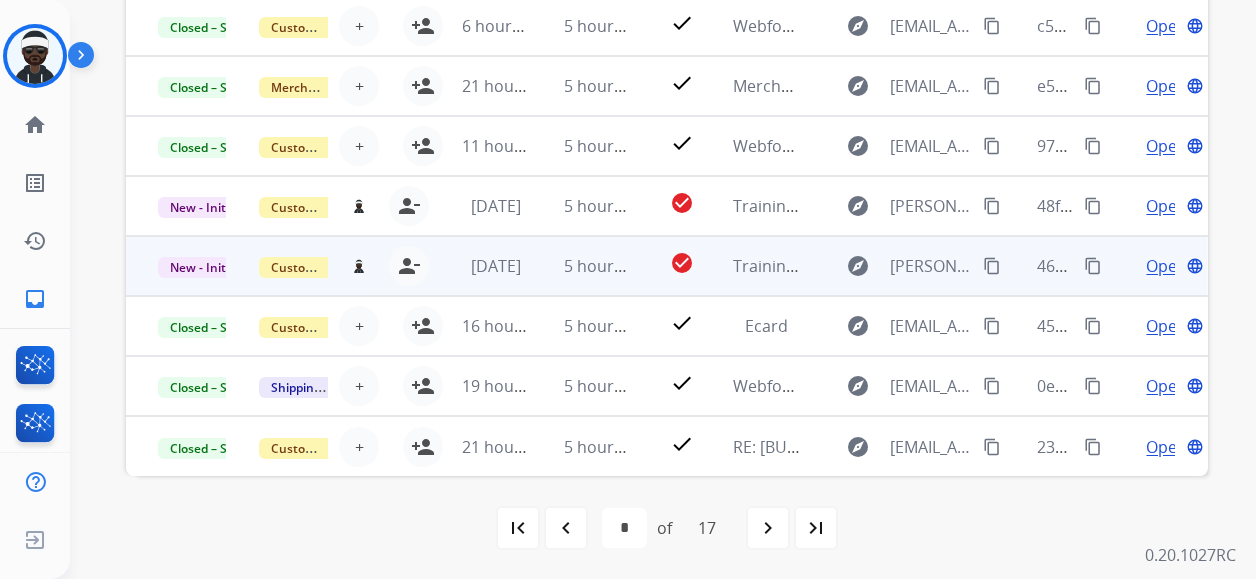 click on "content_copy" at bounding box center (1093, 266) 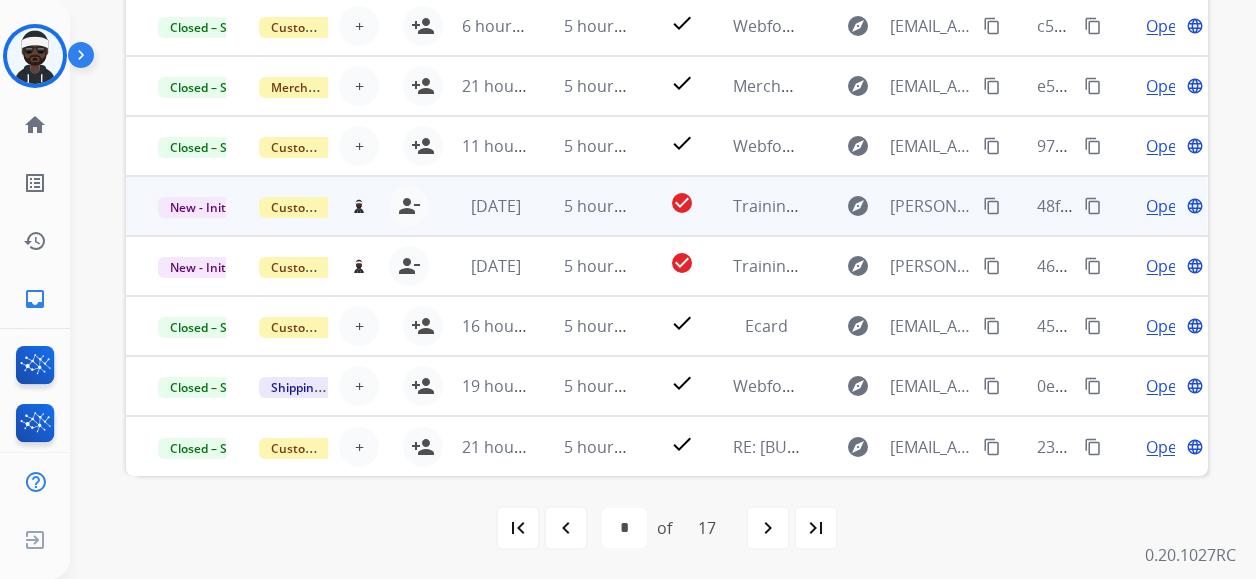 click on "content_copy" at bounding box center (1093, 206) 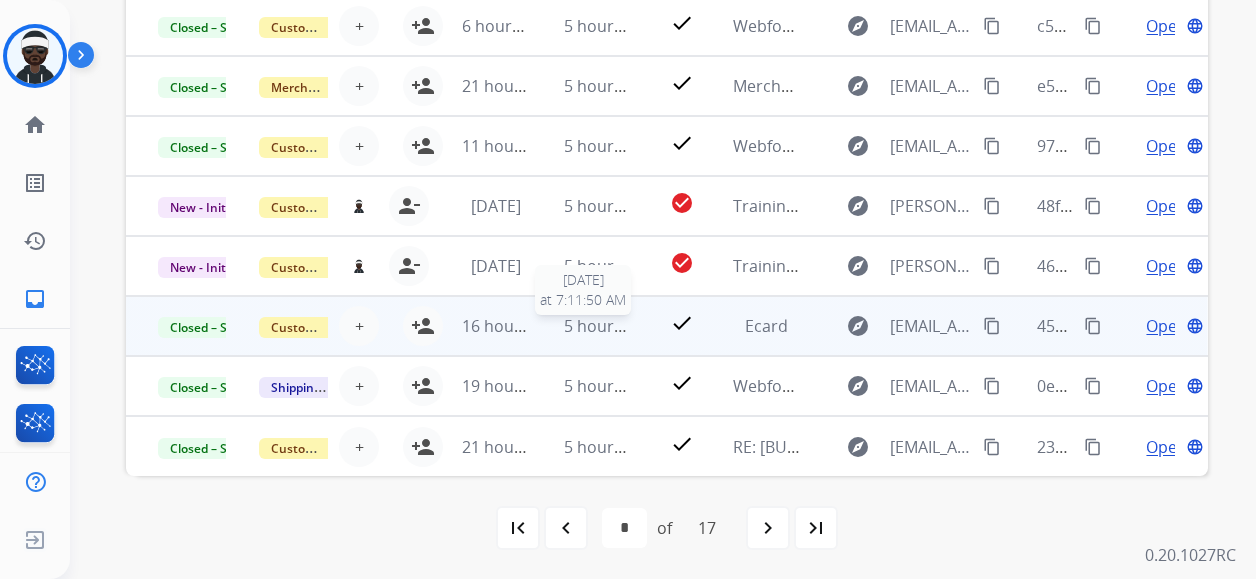 scroll, scrollTop: 0, scrollLeft: 0, axis: both 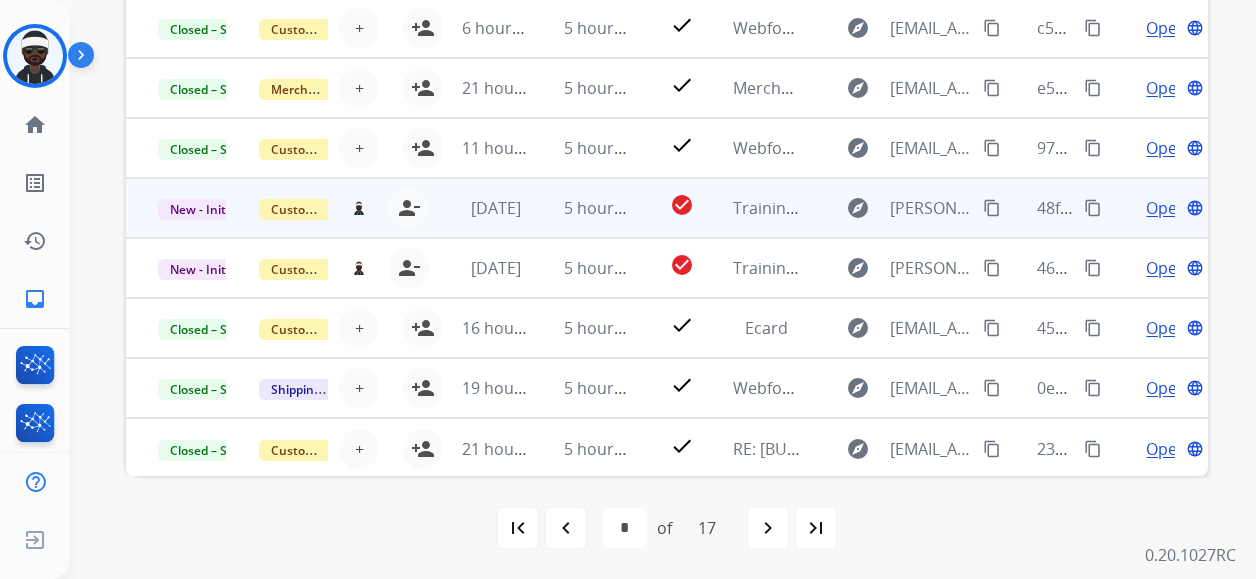 click on "[PERSON_NAME][EMAIL_ADDRESS][PERSON_NAME][DOMAIN_NAME] person_remove Unassign to Me" at bounding box center (379, 208) 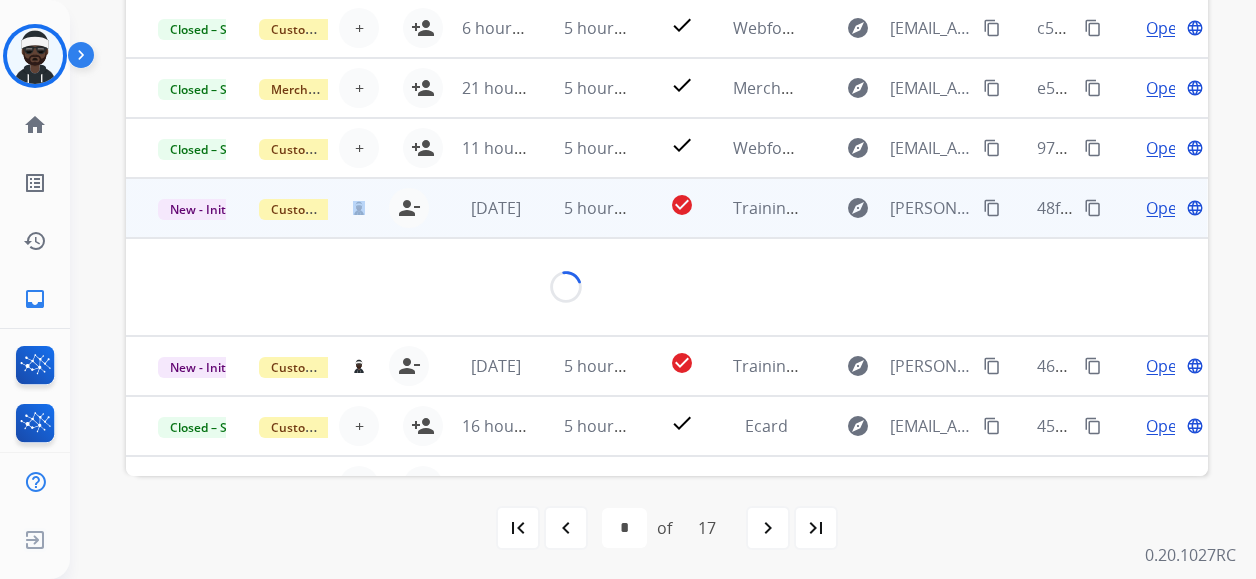 click on "[PERSON_NAME][EMAIL_ADDRESS][PERSON_NAME][DOMAIN_NAME] person_remove Unassign to Me" at bounding box center [379, 208] 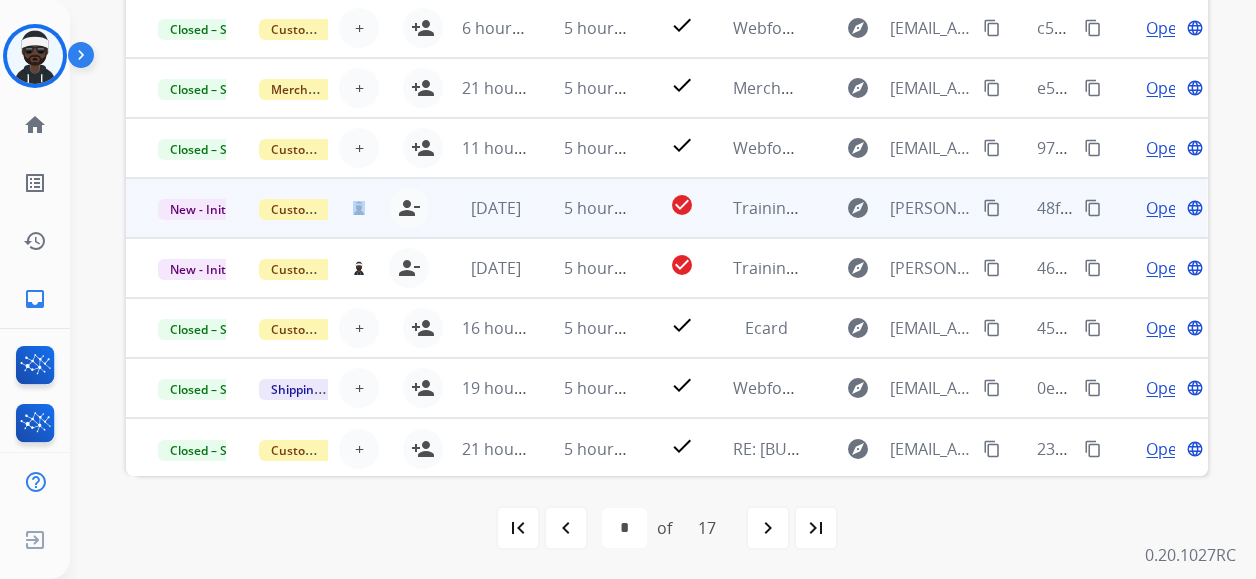 scroll, scrollTop: 2, scrollLeft: 0, axis: vertical 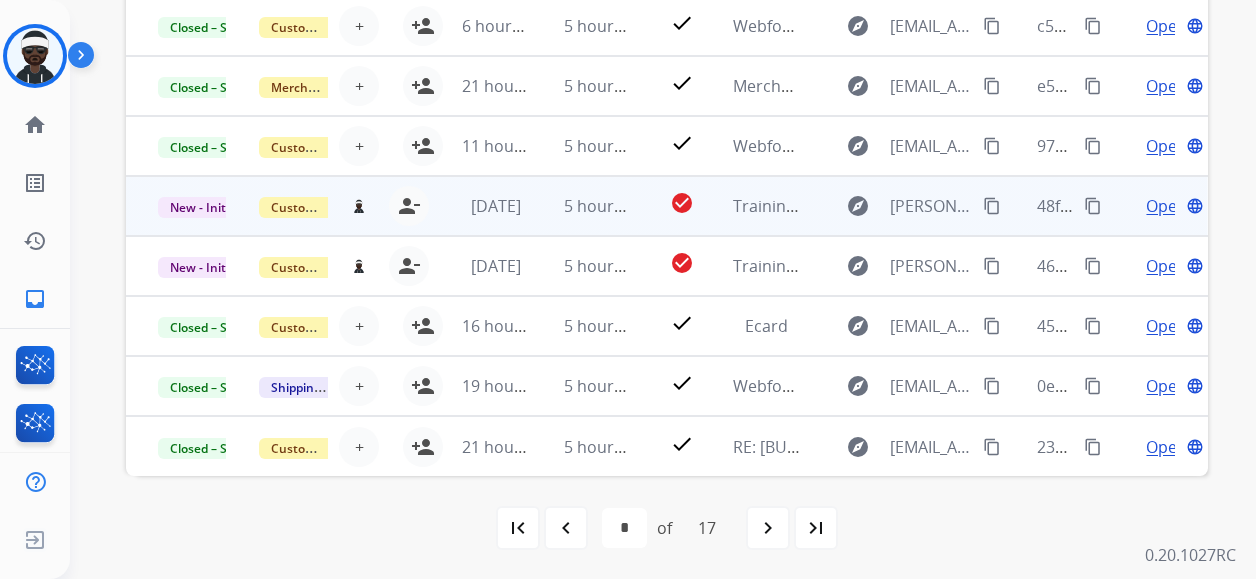 click on "Open" at bounding box center (1166, 206) 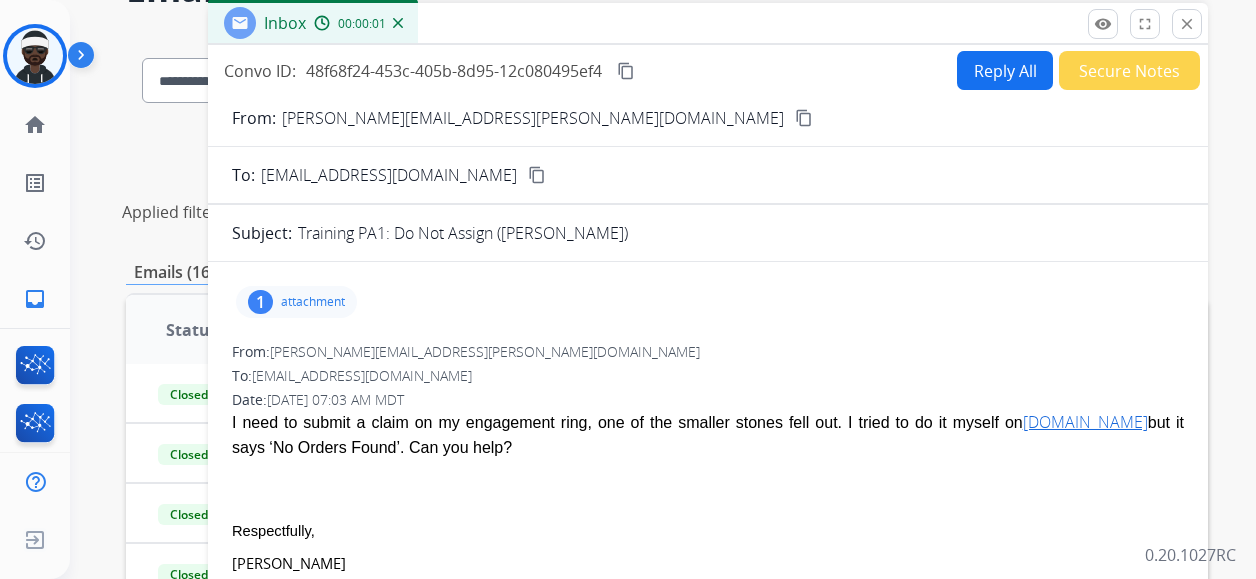 scroll, scrollTop: 106, scrollLeft: 0, axis: vertical 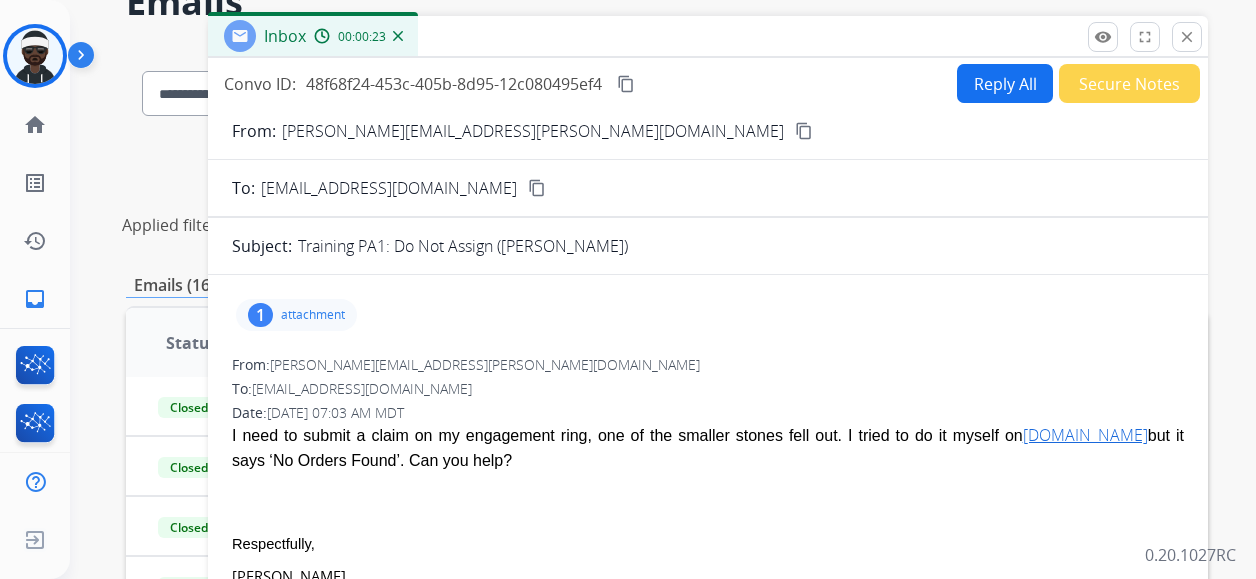 click on "Reply All" at bounding box center (1005, 83) 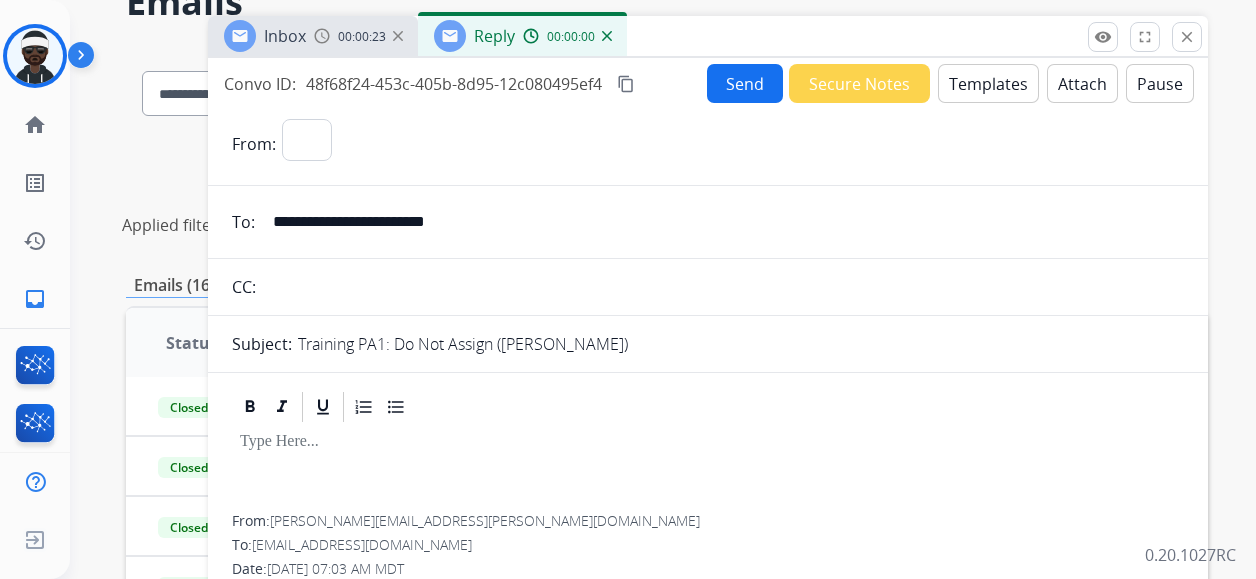 select on "**********" 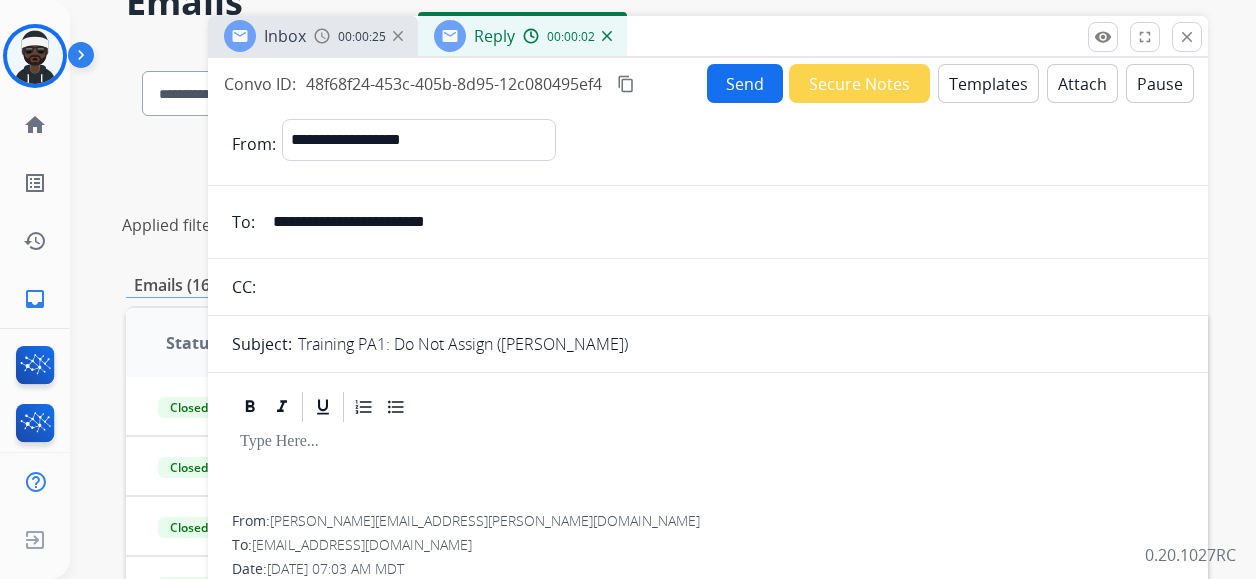 click on "Templates" at bounding box center [988, 83] 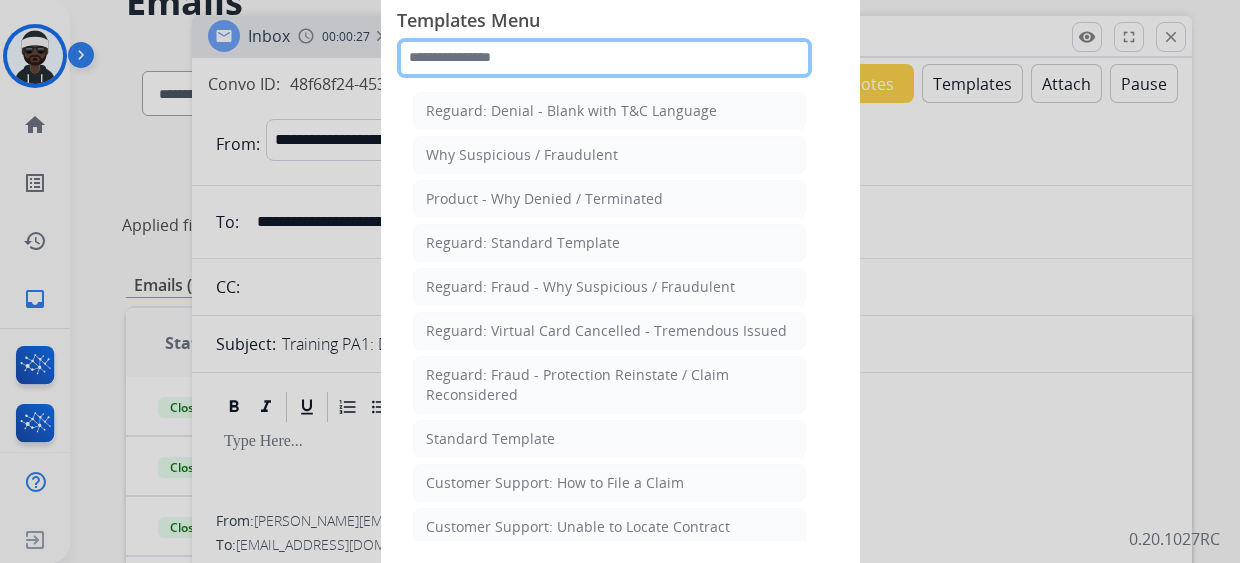 click 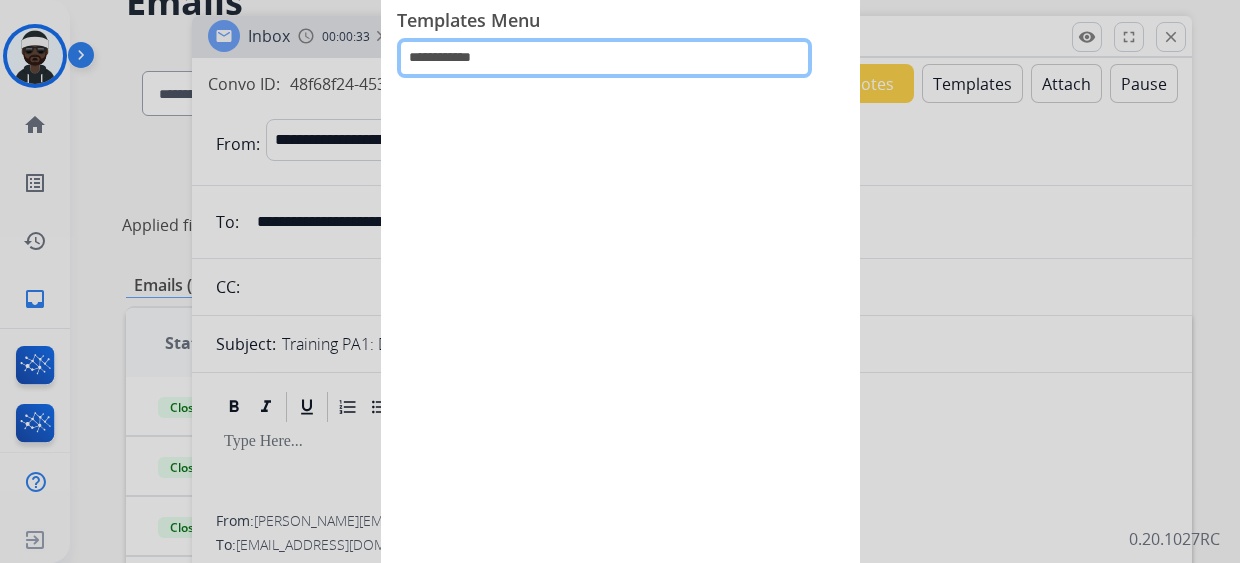 type on "**********" 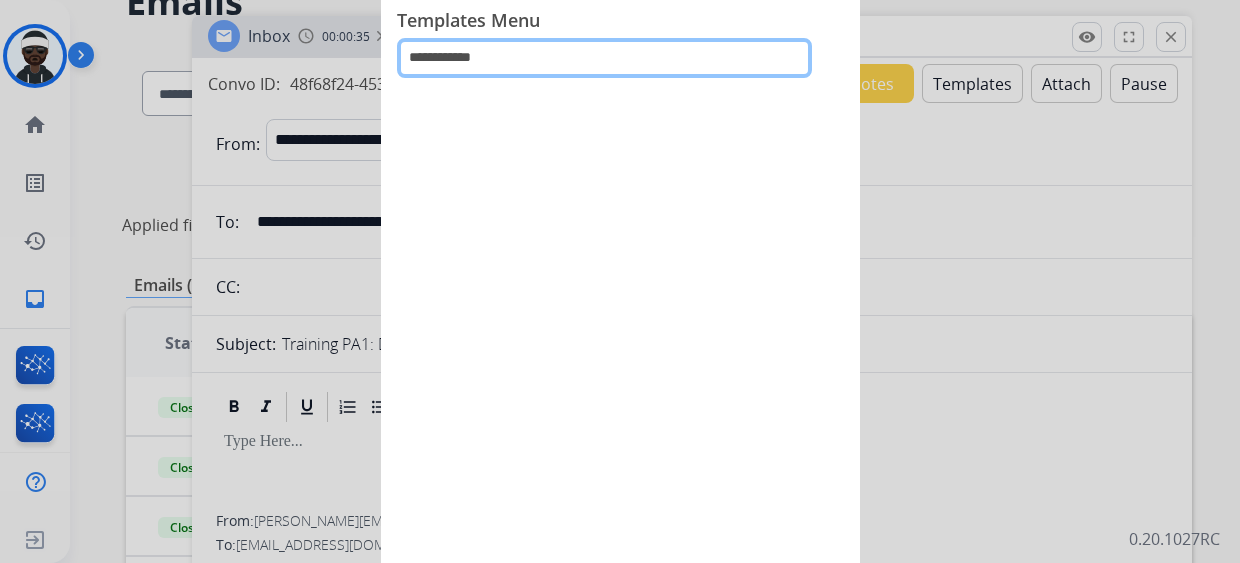 drag, startPoint x: 506, startPoint y: 65, endPoint x: 298, endPoint y: 59, distance: 208.08652 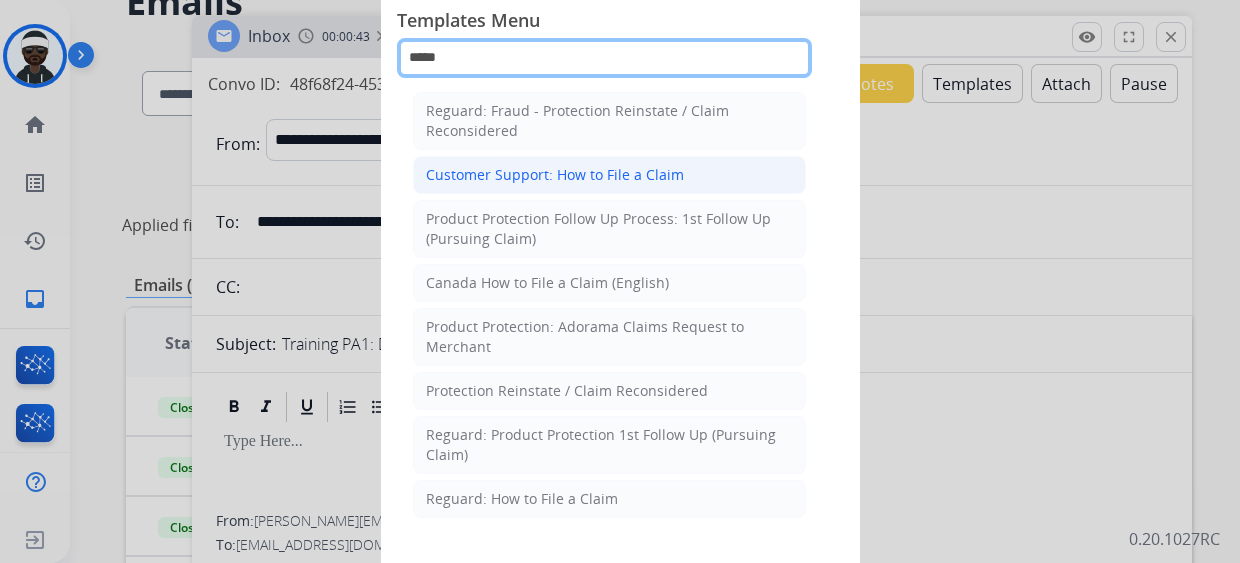 type on "*****" 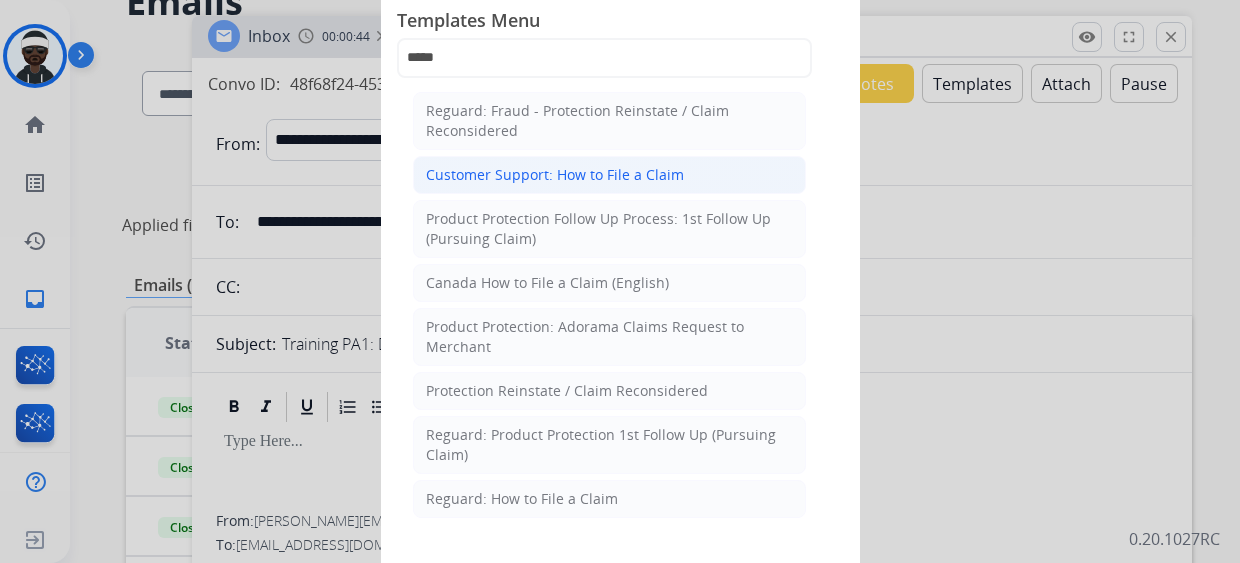 click on "Customer Support: How to File a Claim" 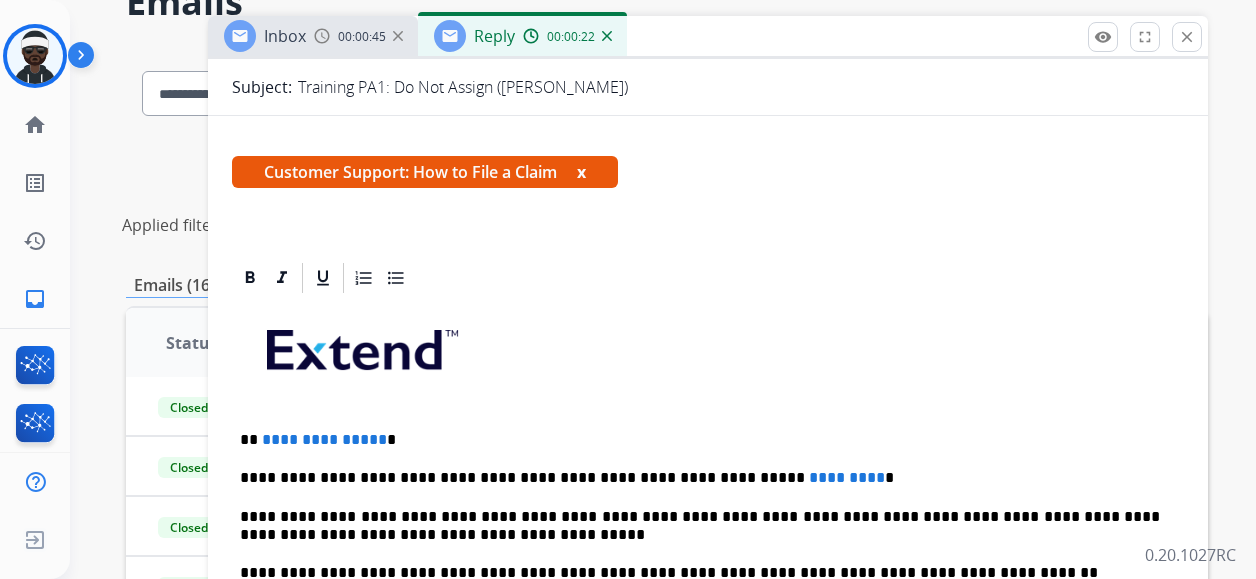 scroll, scrollTop: 400, scrollLeft: 0, axis: vertical 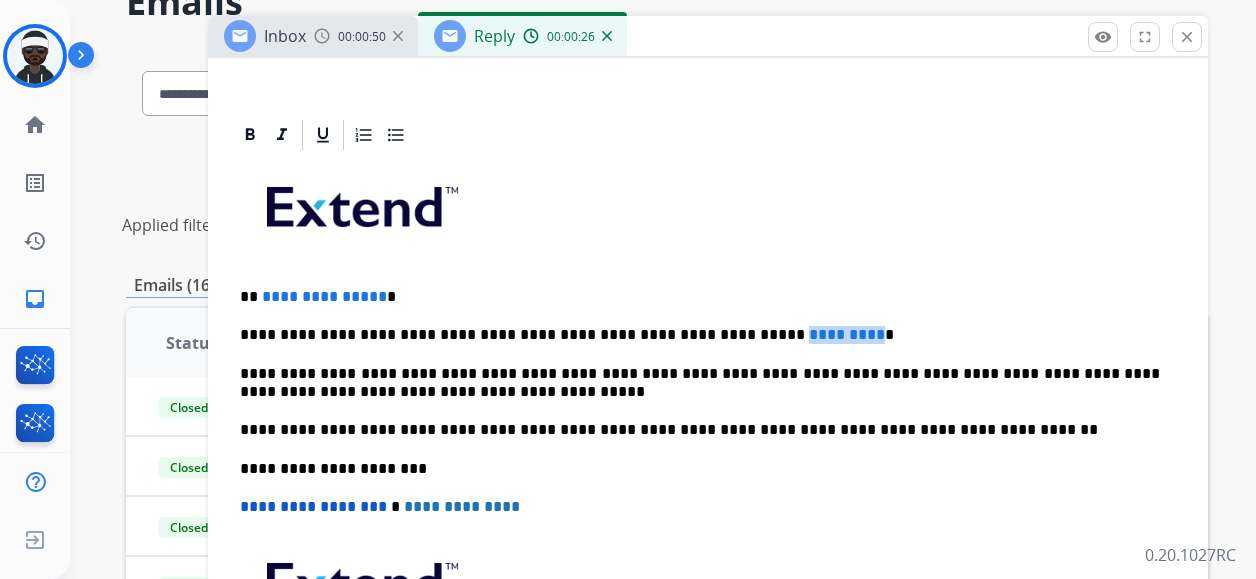 drag, startPoint x: 784, startPoint y: 334, endPoint x: 702, endPoint y: 337, distance: 82.05486 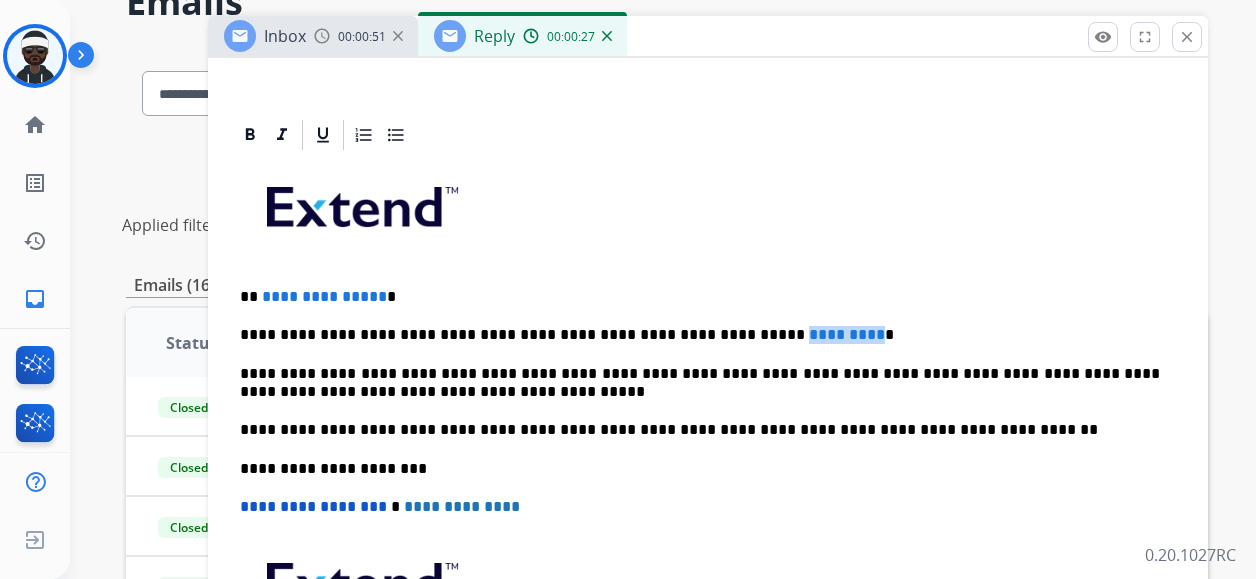 type 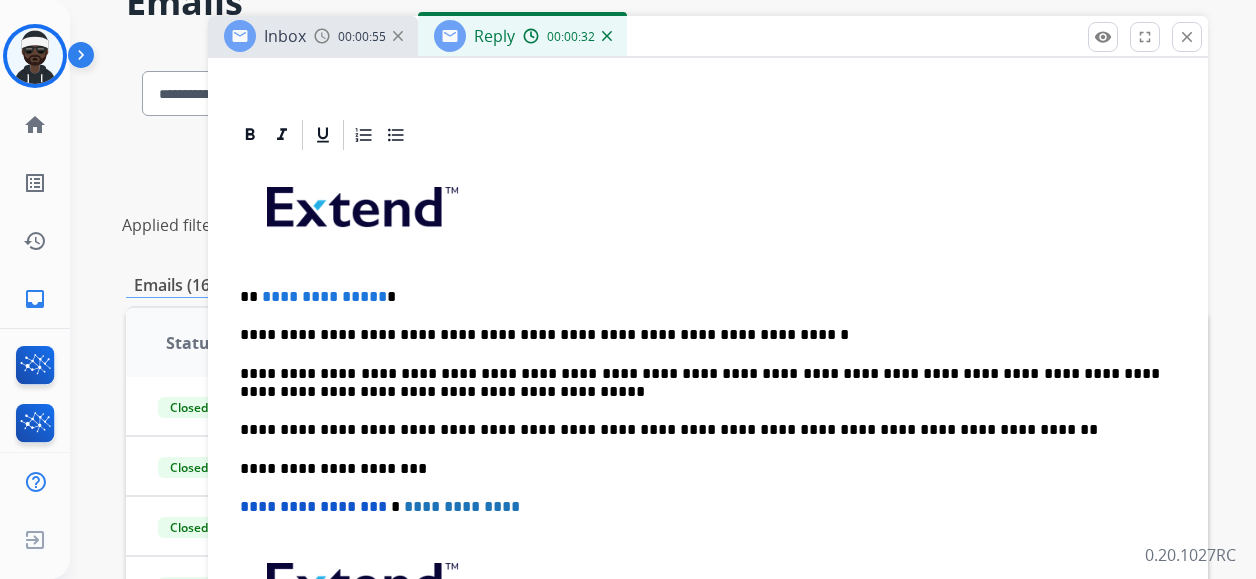 click on "**********" at bounding box center (324, 296) 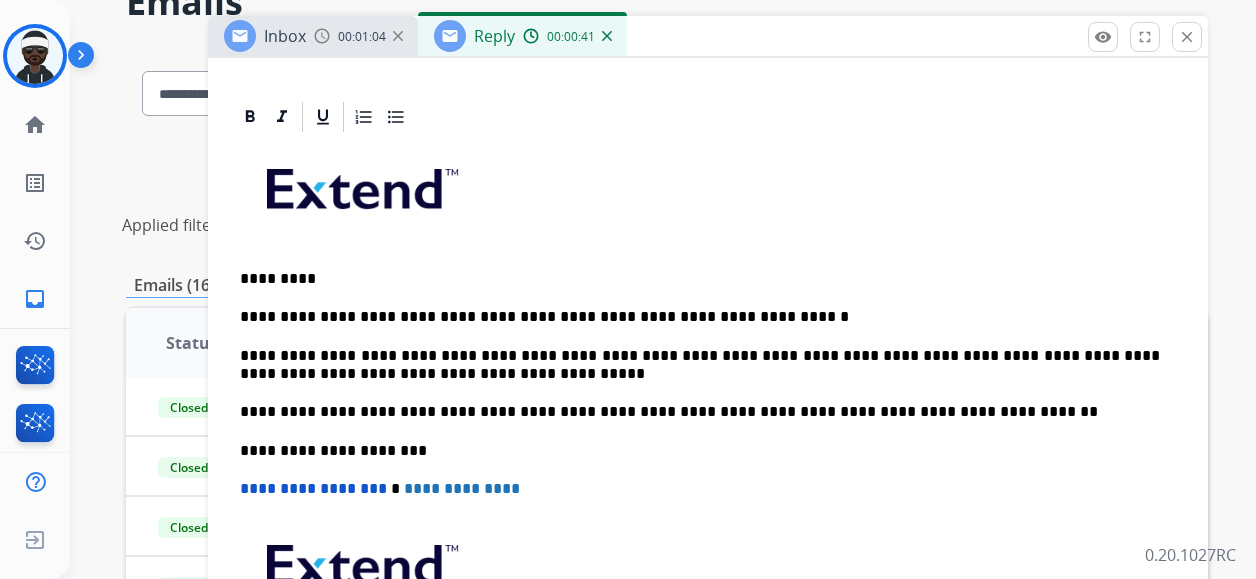 scroll, scrollTop: 0, scrollLeft: 0, axis: both 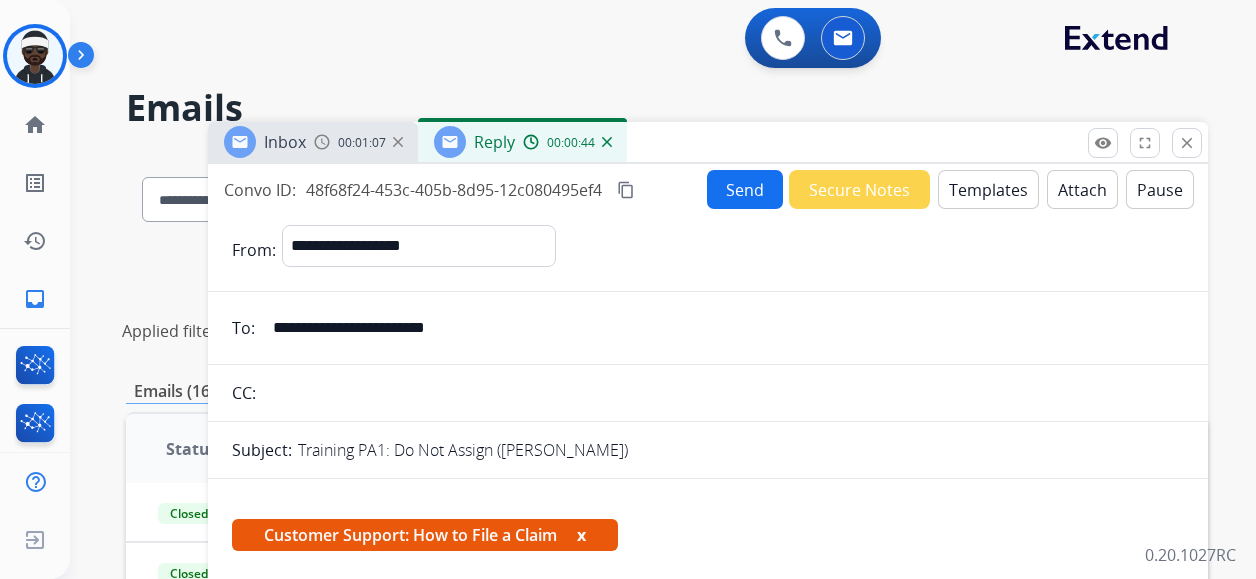 click on "Send" at bounding box center (745, 189) 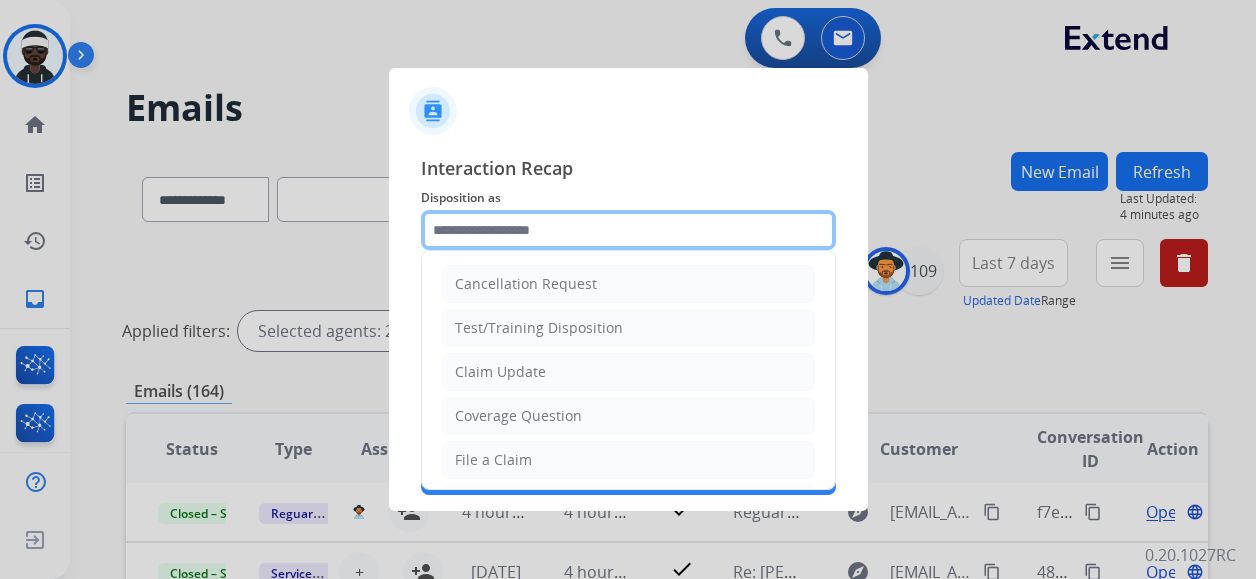click 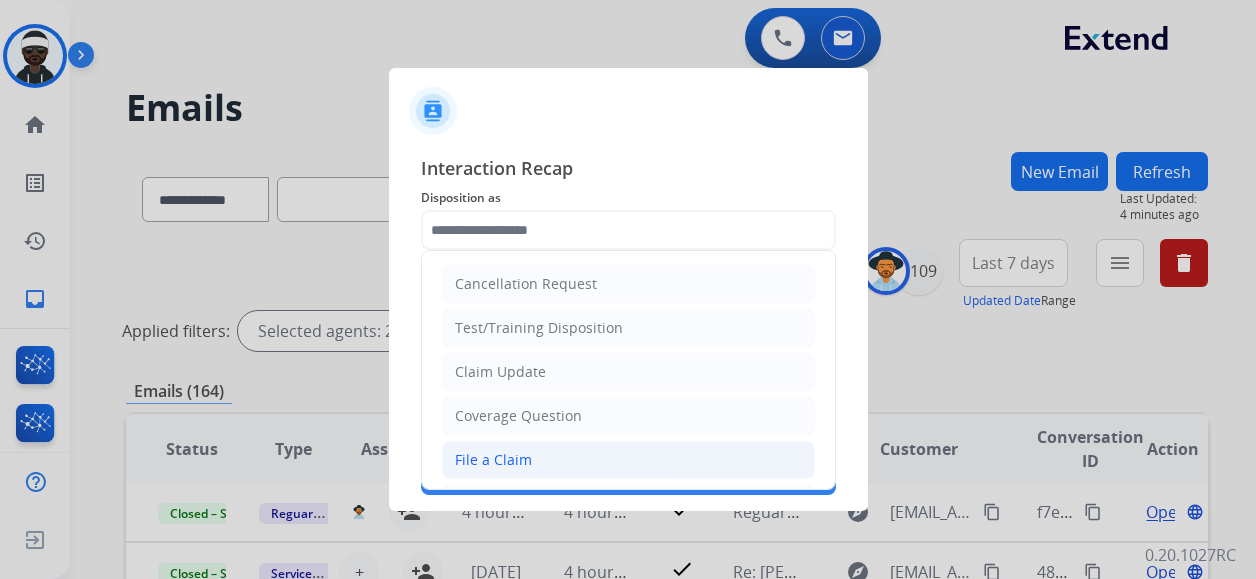 click on "File a Claim" 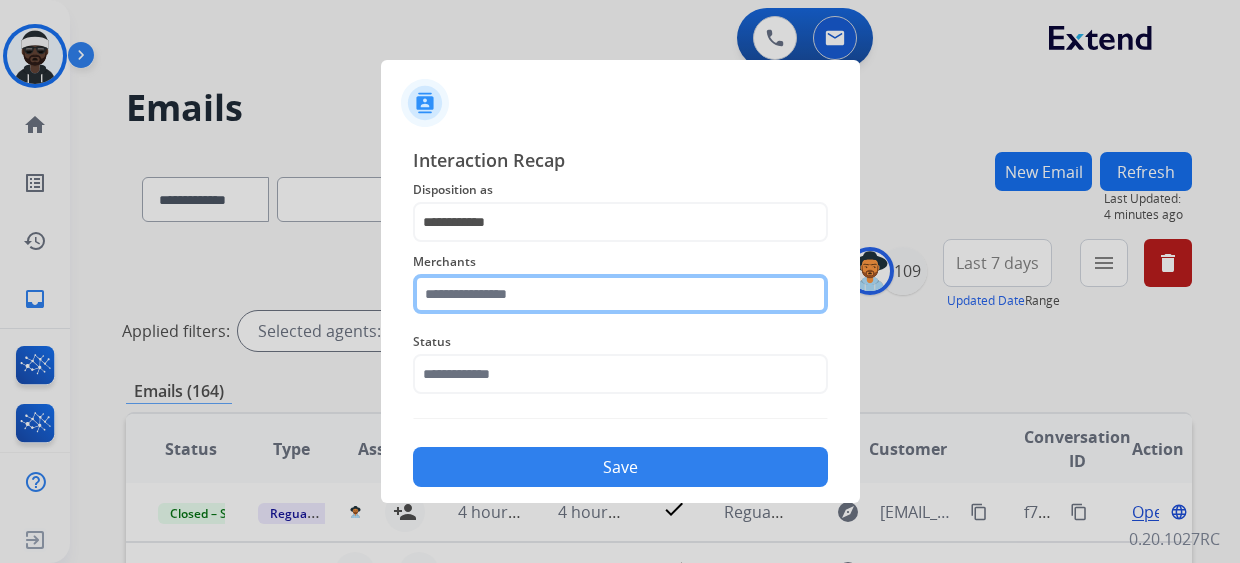 click 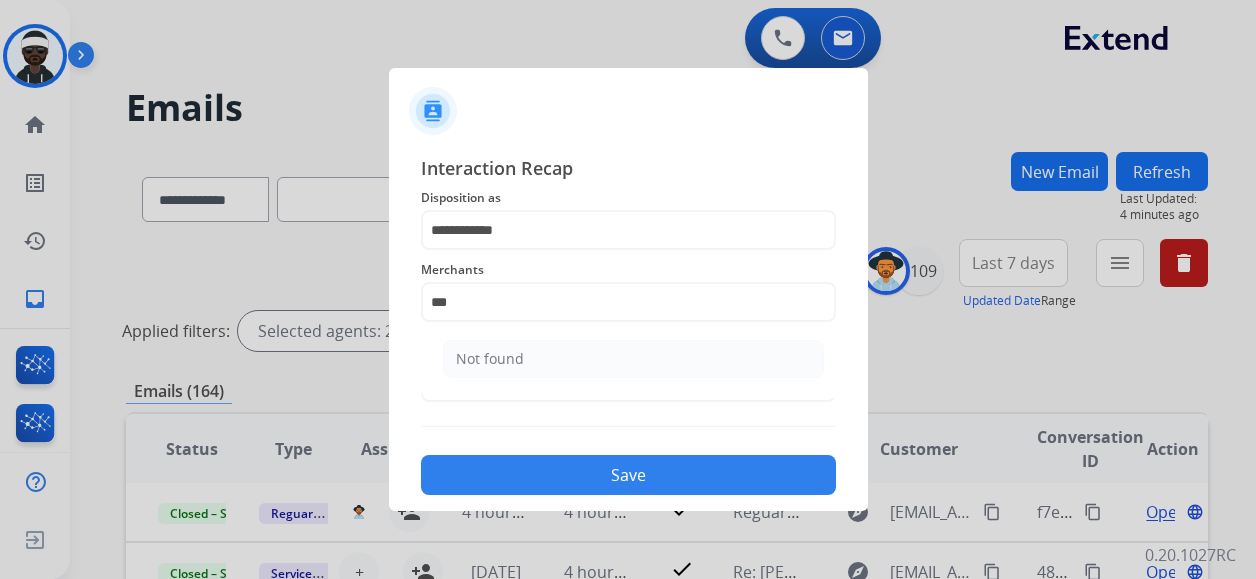 click on "Not found" 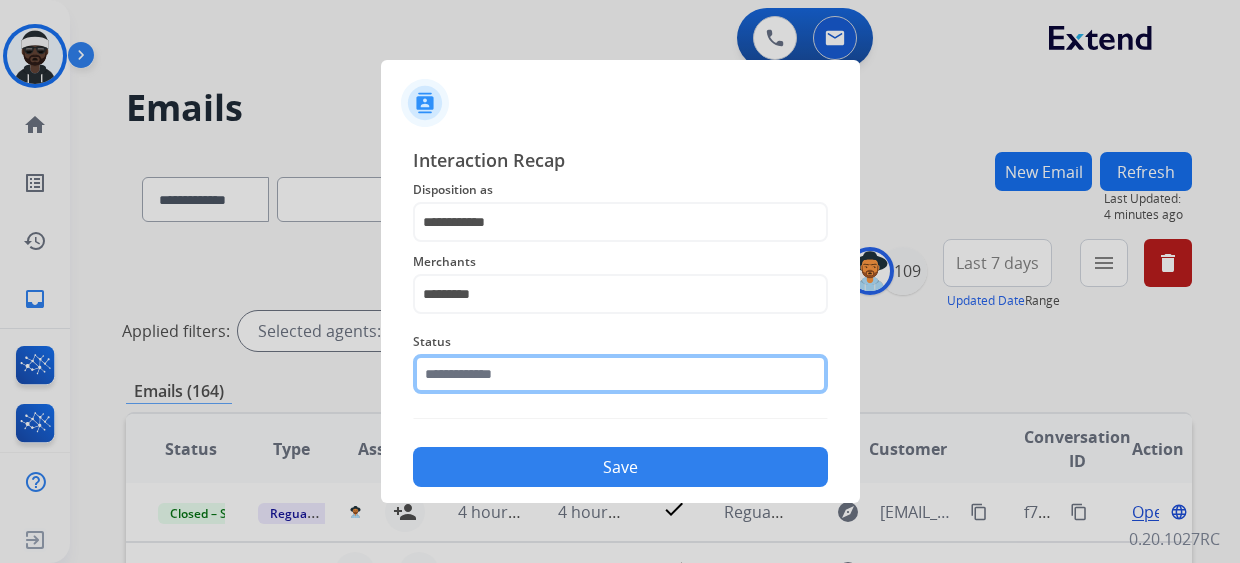 click 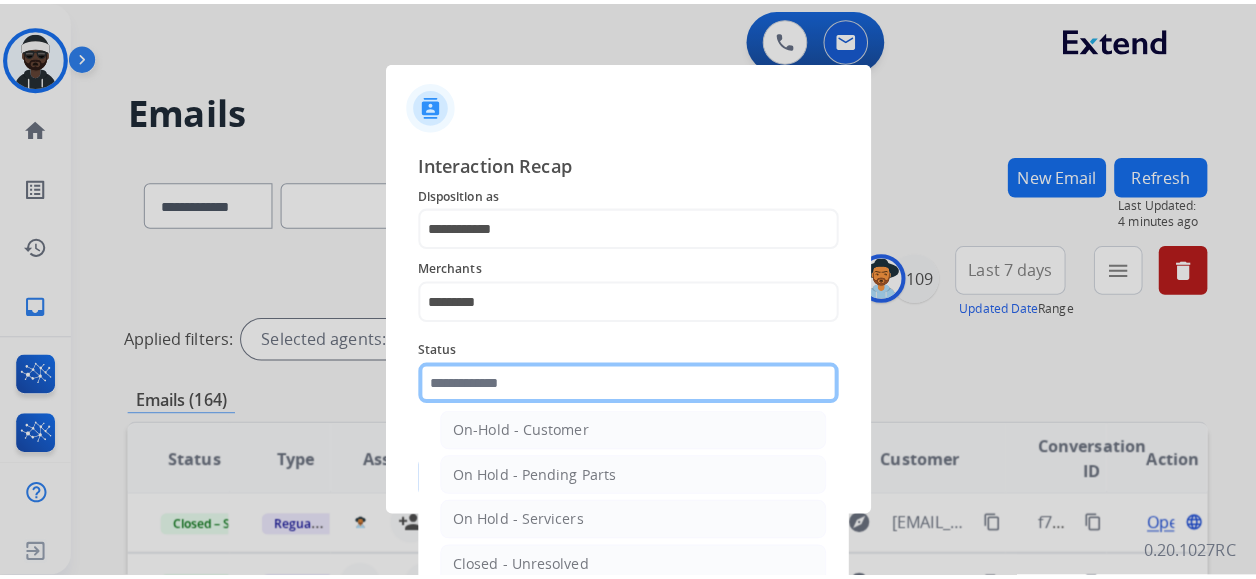 scroll, scrollTop: 114, scrollLeft: 0, axis: vertical 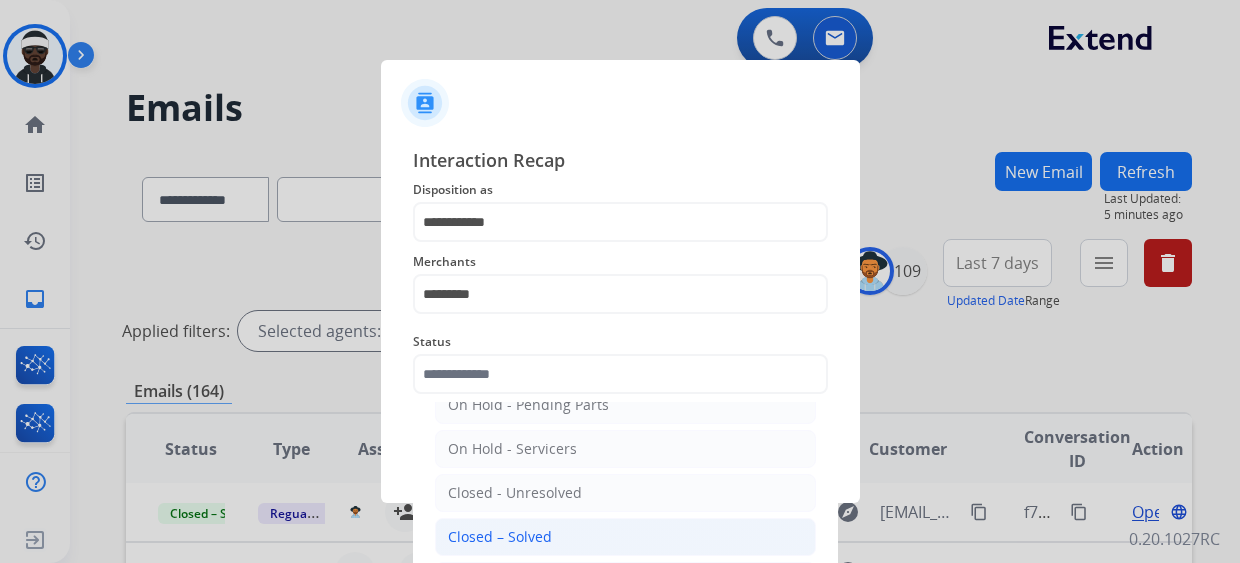 click on "Closed – Solved" 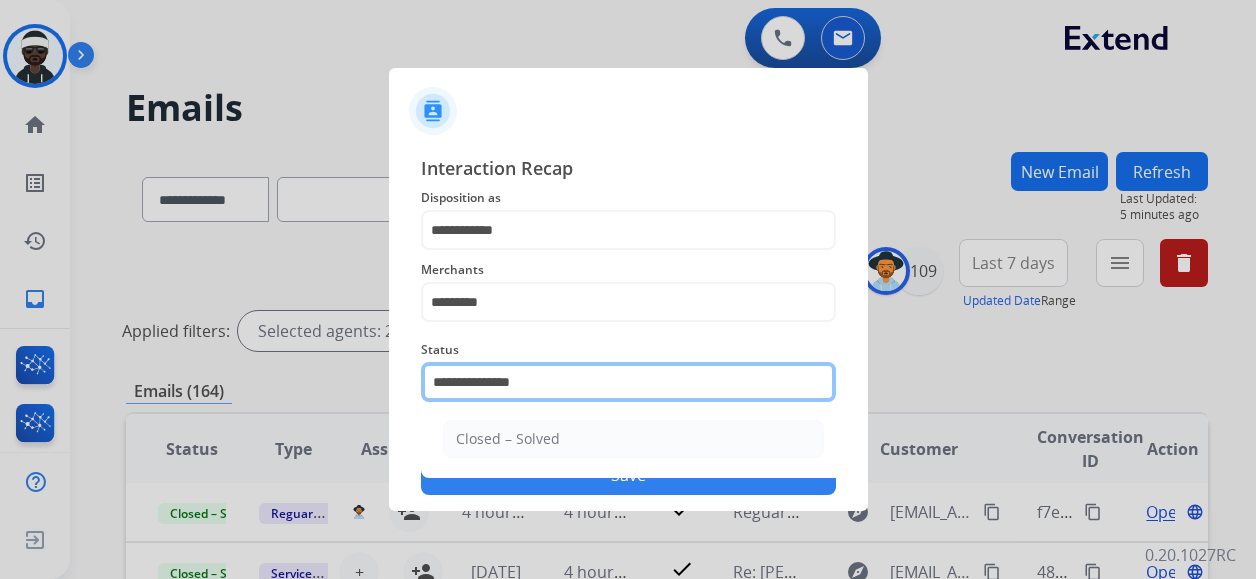 click on "**********" 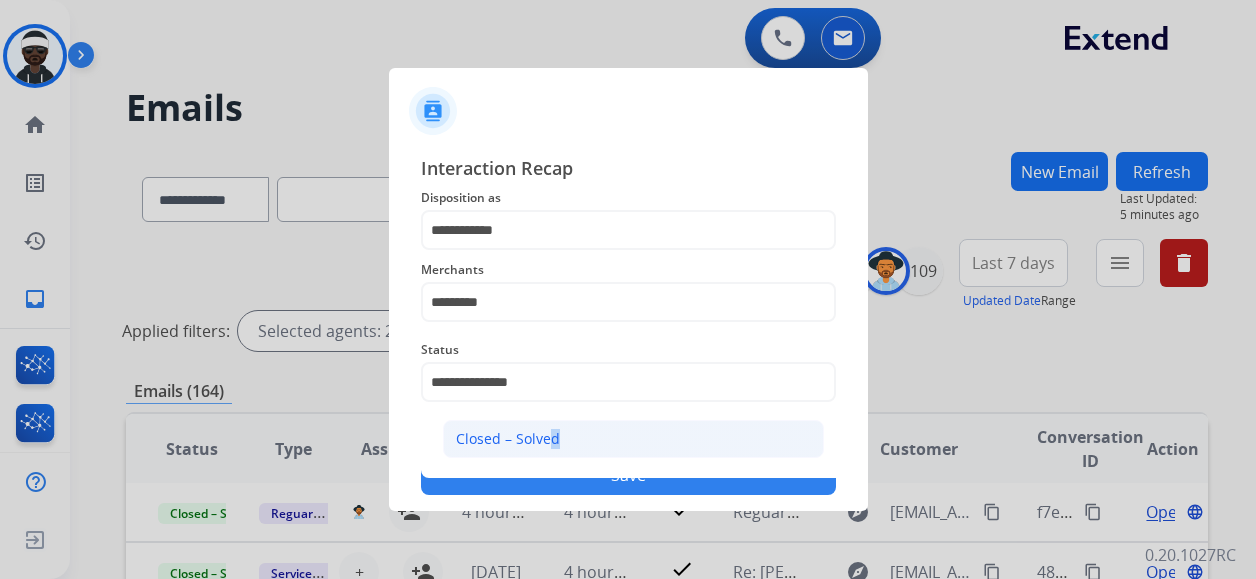 click on "Closed – Solved" 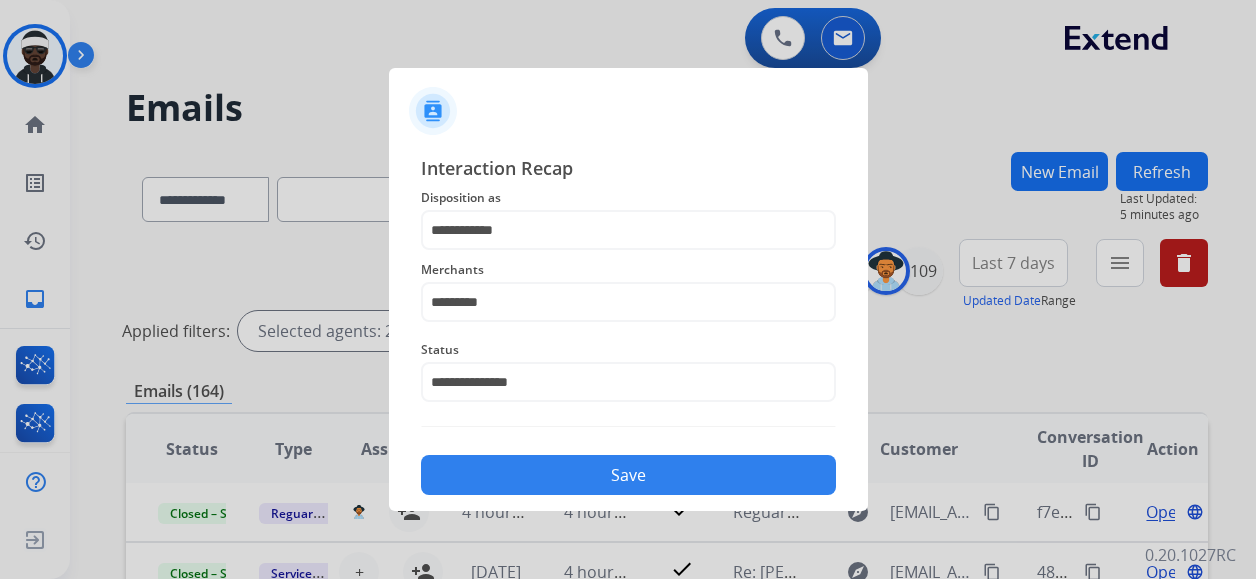 click on "Save" 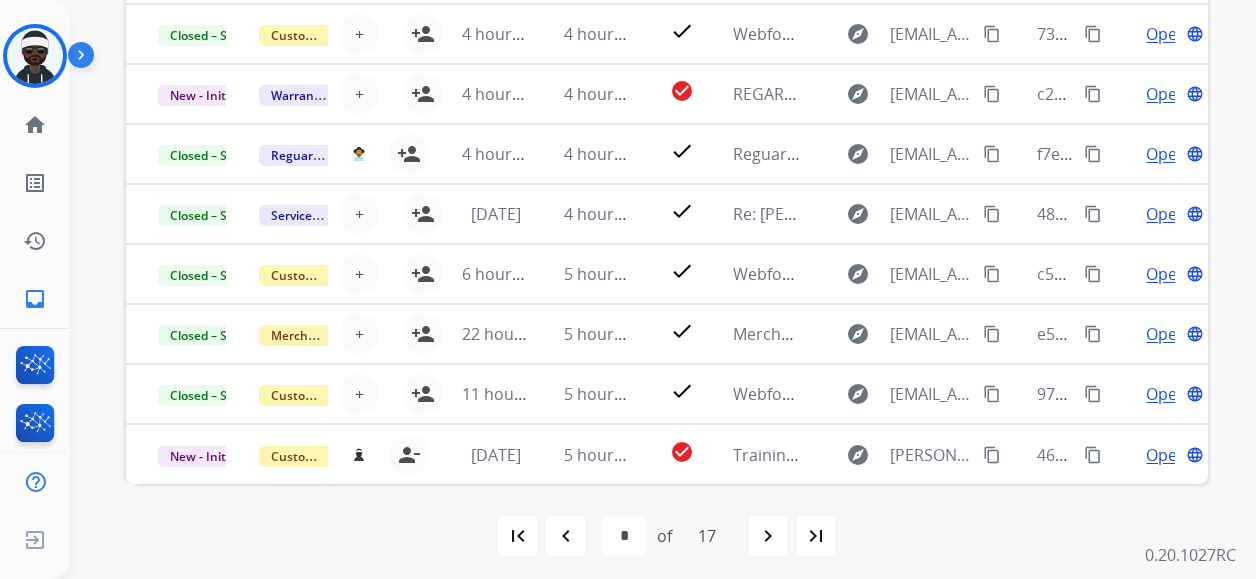 scroll, scrollTop: 600, scrollLeft: 0, axis: vertical 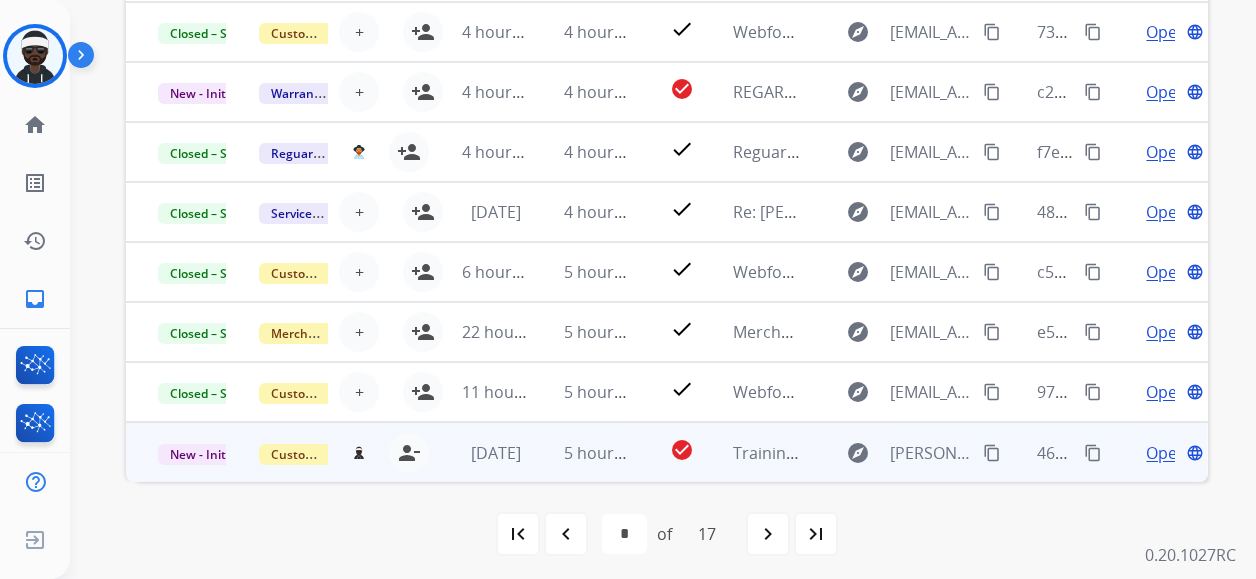 click on "Open" at bounding box center [1166, 453] 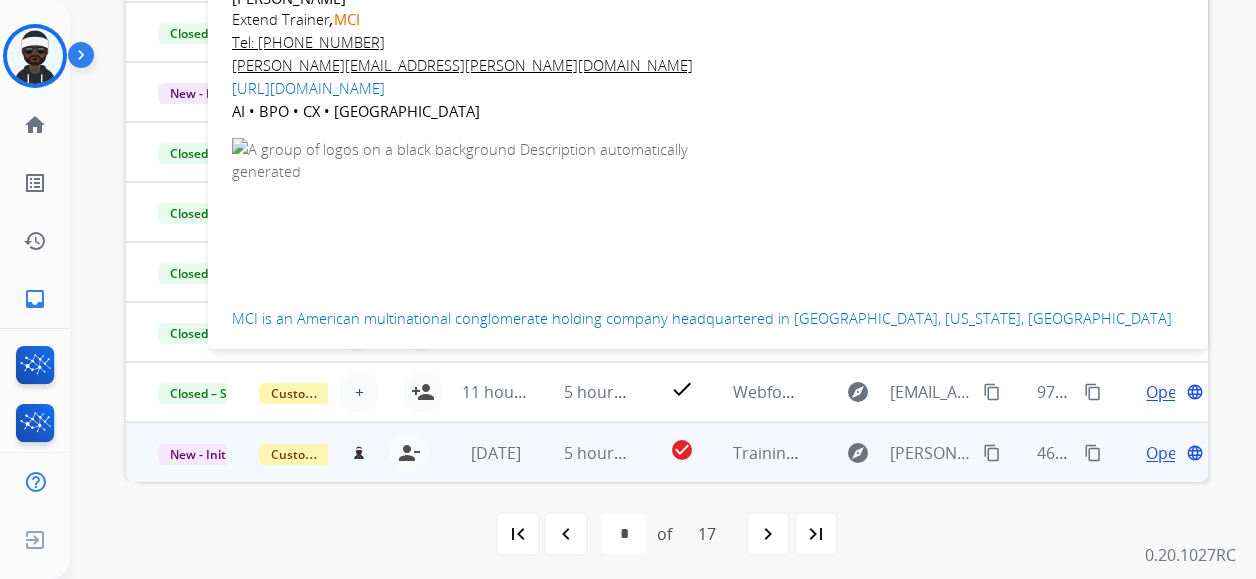 scroll, scrollTop: 230, scrollLeft: 0, axis: vertical 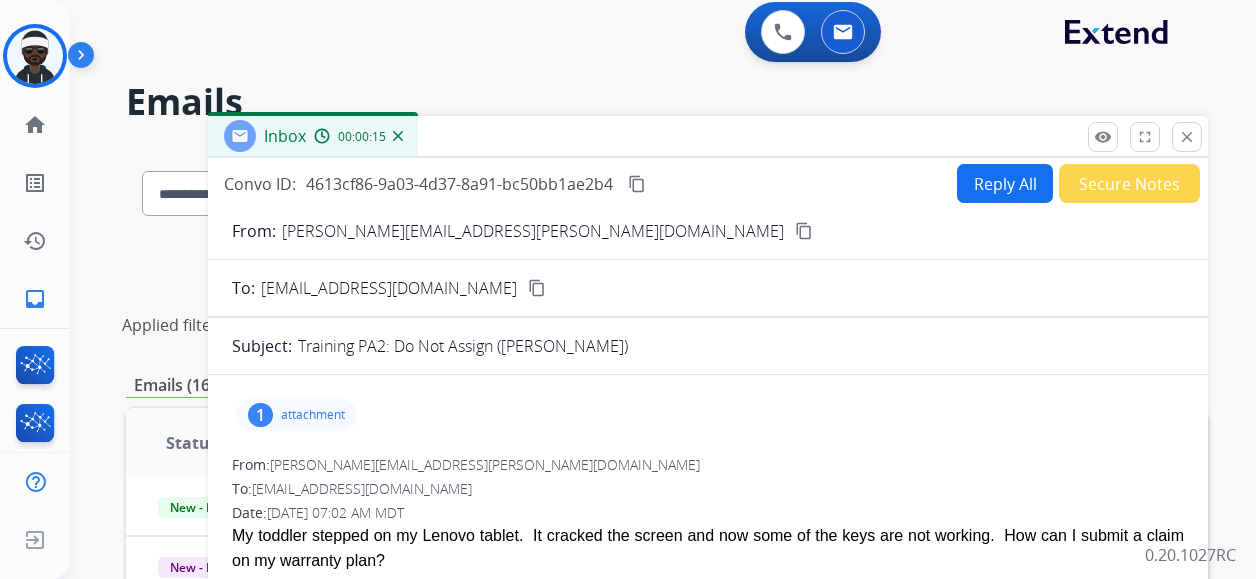 click on "Reply All" at bounding box center (1005, 183) 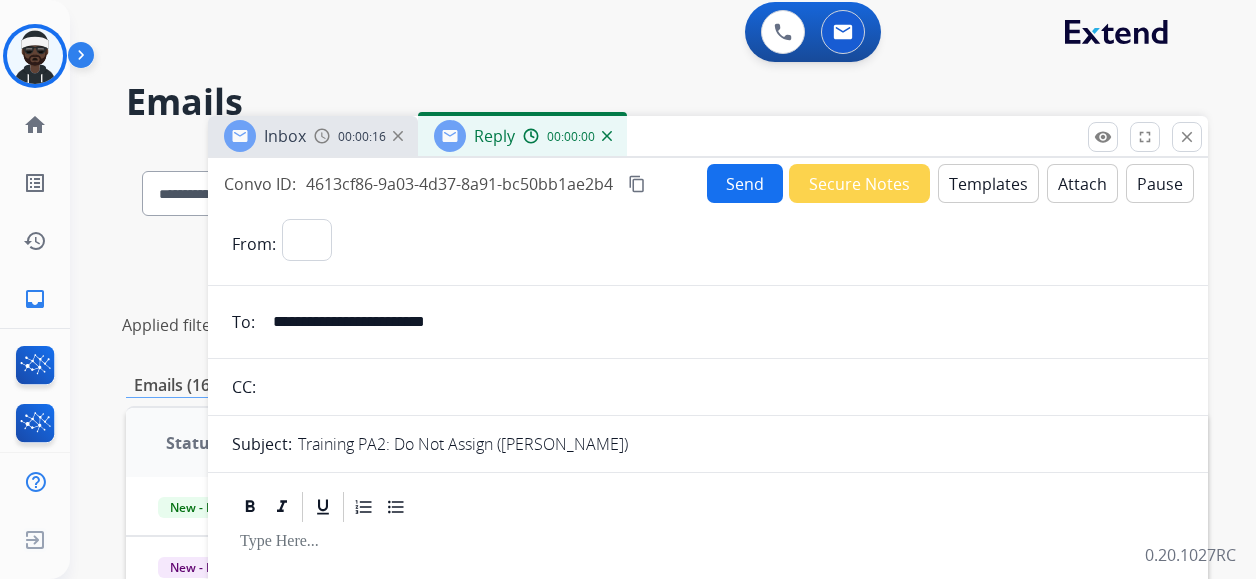 select on "**********" 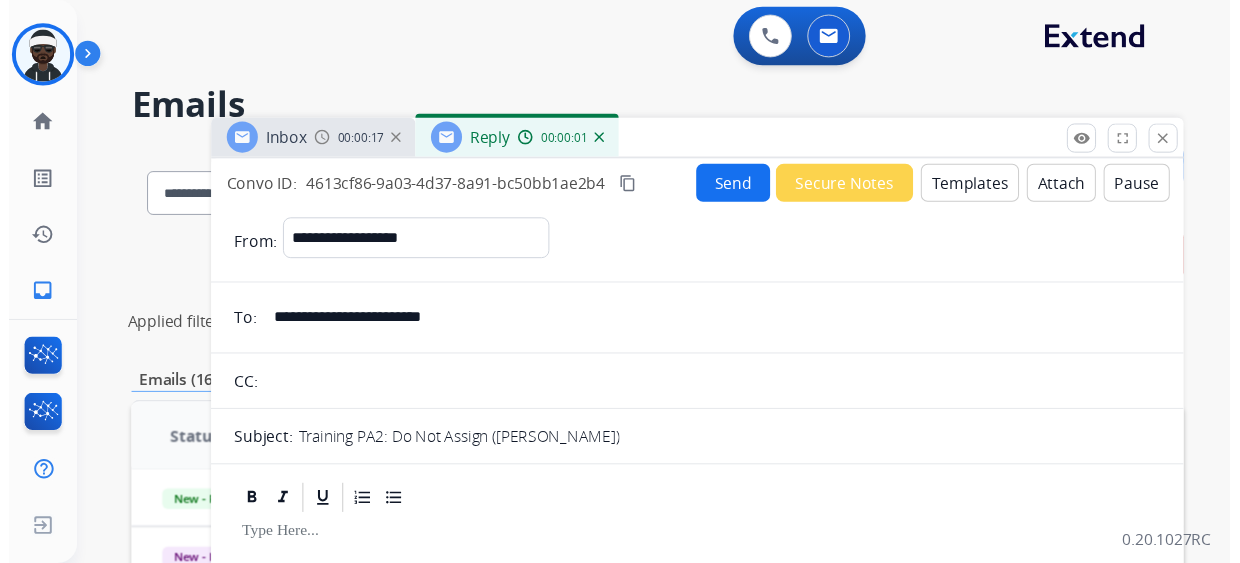 scroll, scrollTop: 0, scrollLeft: 0, axis: both 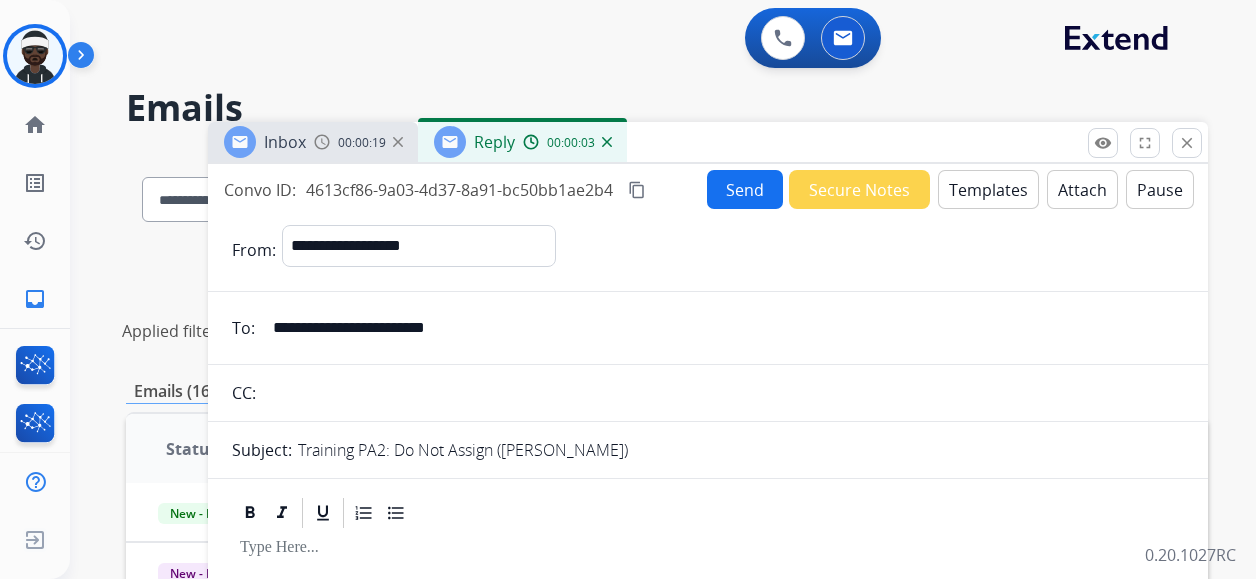 click on "Templates" at bounding box center [988, 189] 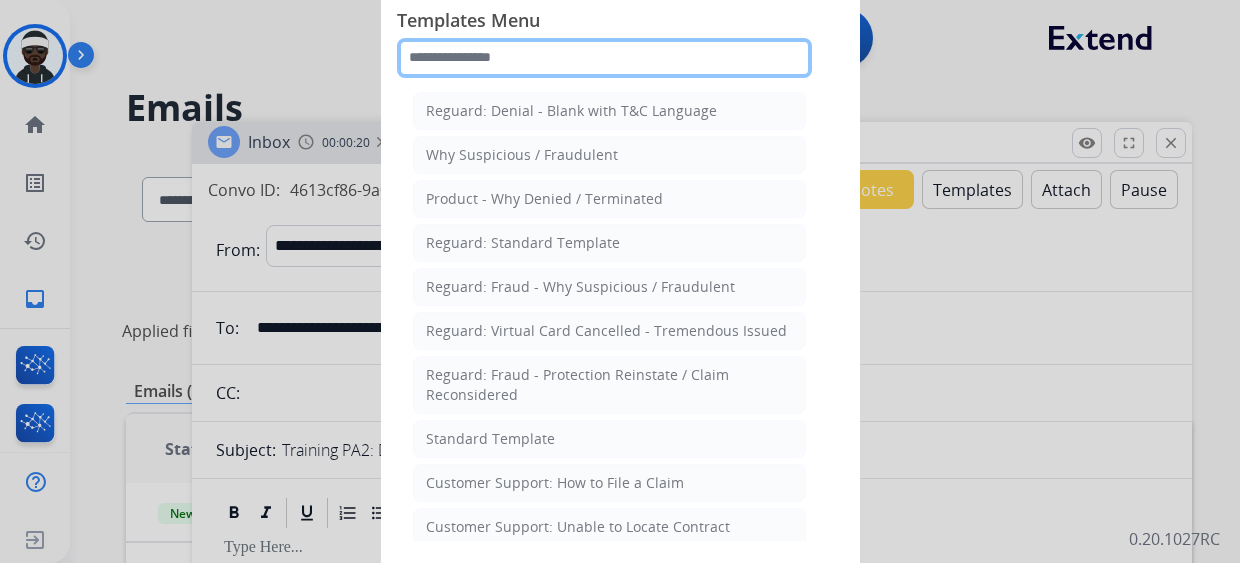 click 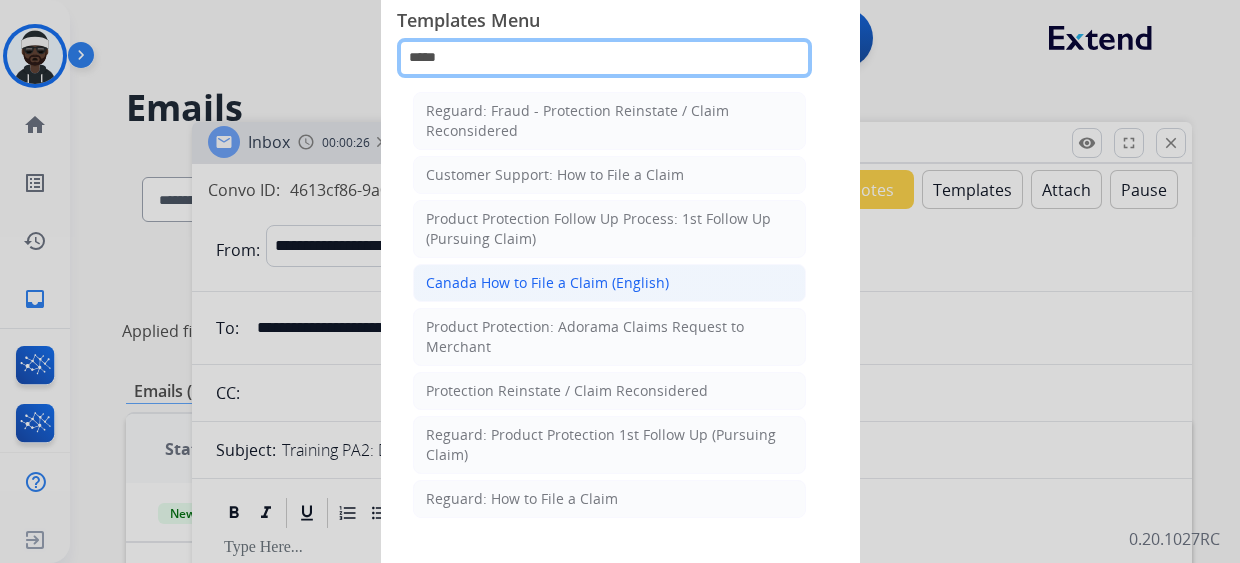 scroll, scrollTop: 18, scrollLeft: 0, axis: vertical 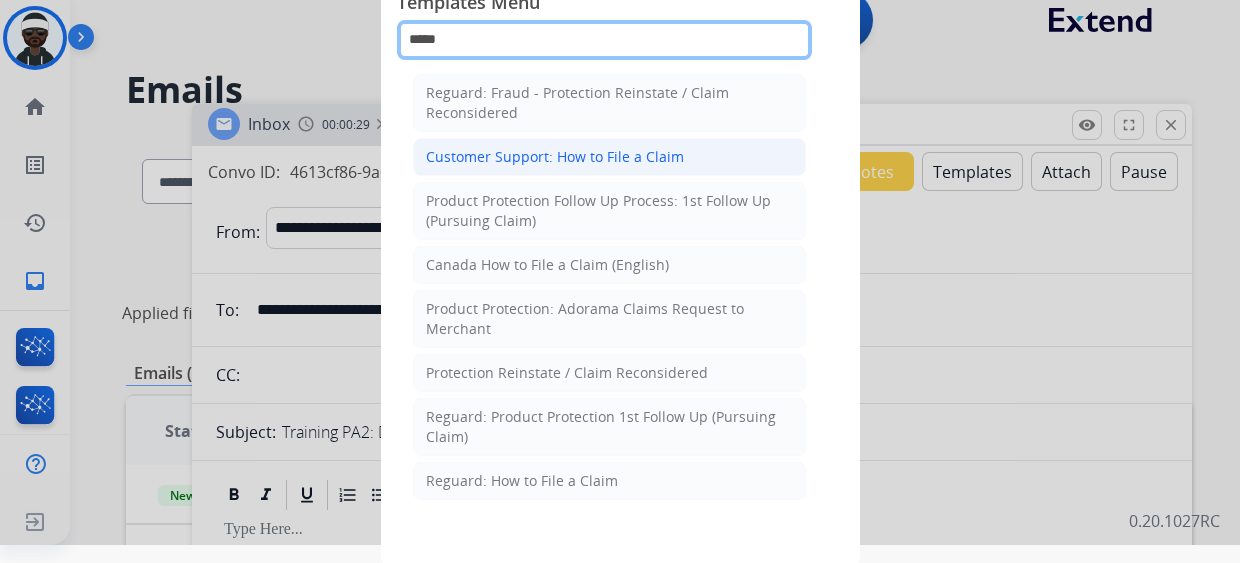 type on "*****" 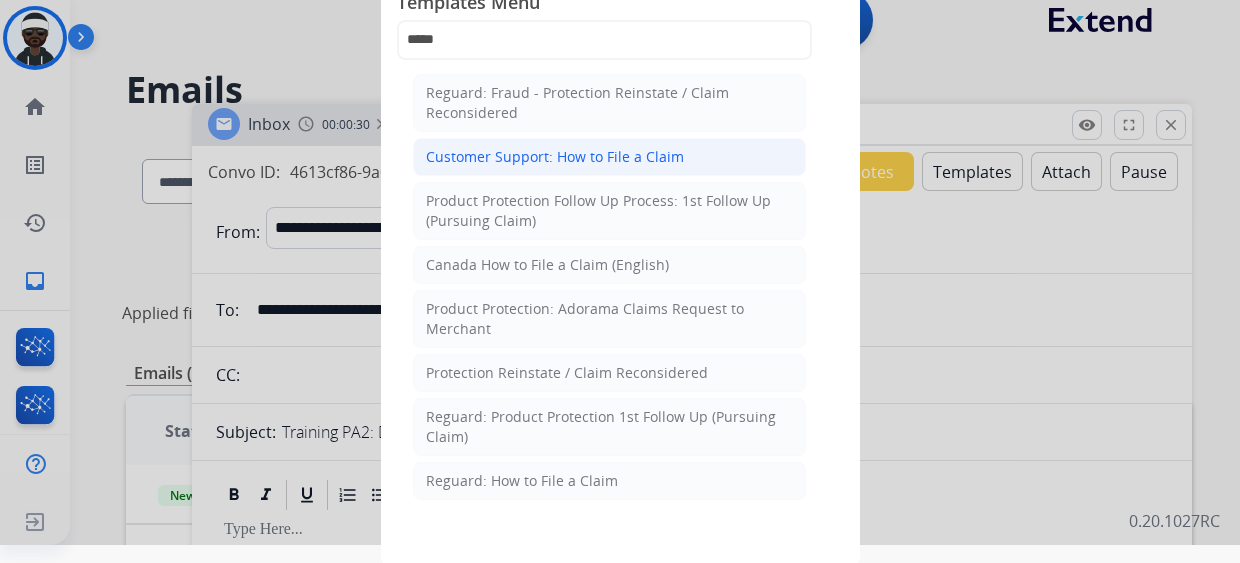 click on "Customer Support: How to File a Claim" 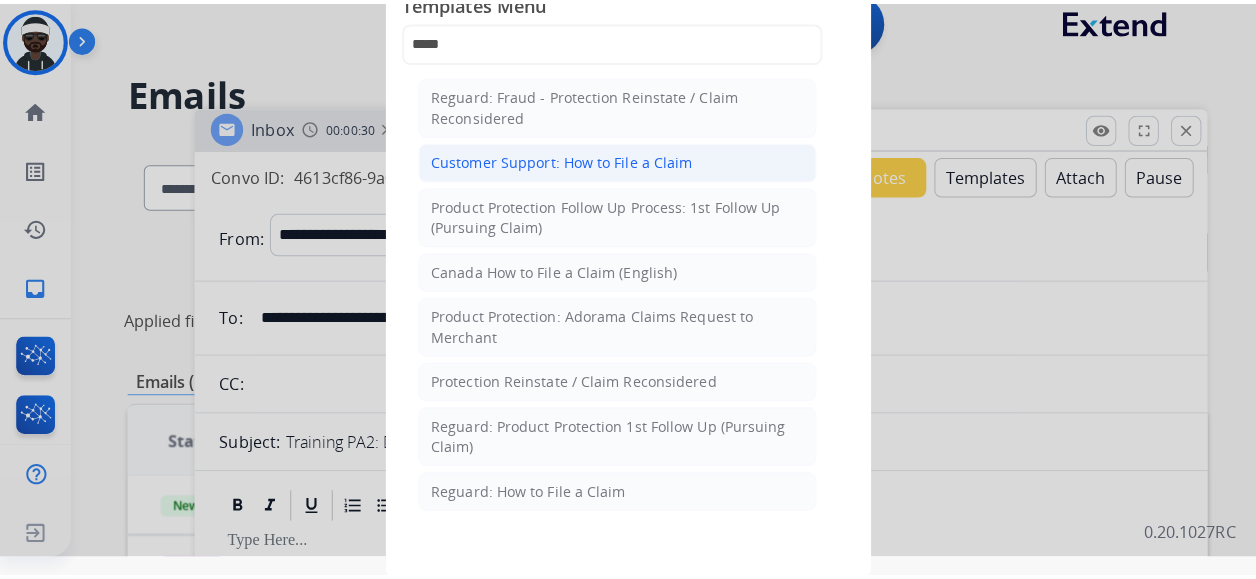 scroll, scrollTop: 0, scrollLeft: 0, axis: both 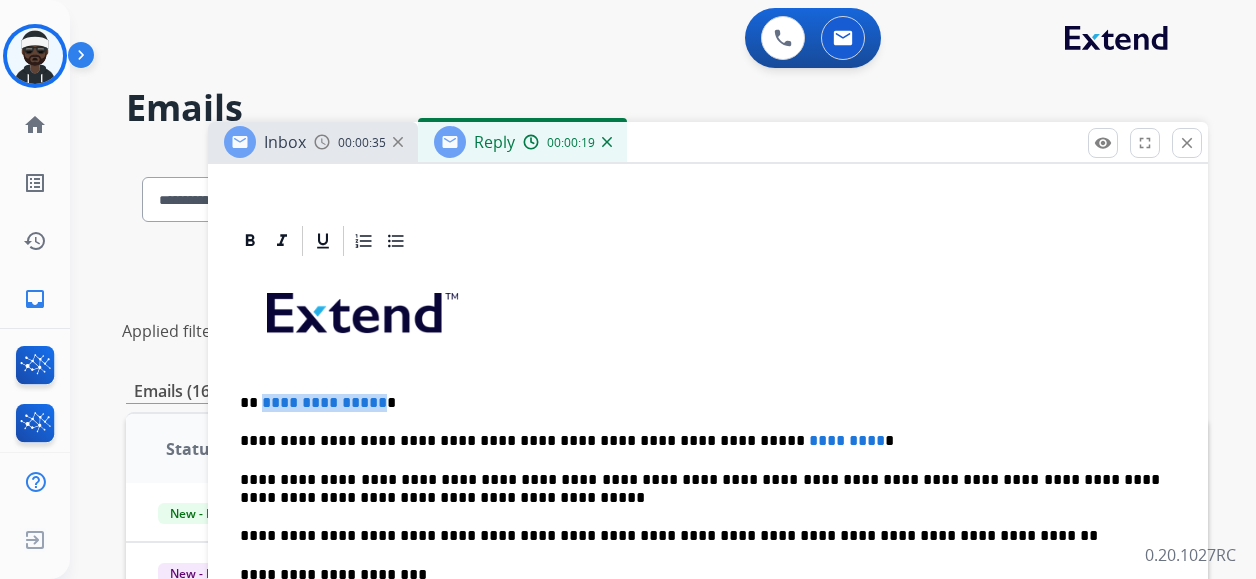 drag, startPoint x: 376, startPoint y: 401, endPoint x: 259, endPoint y: 402, distance: 117.00427 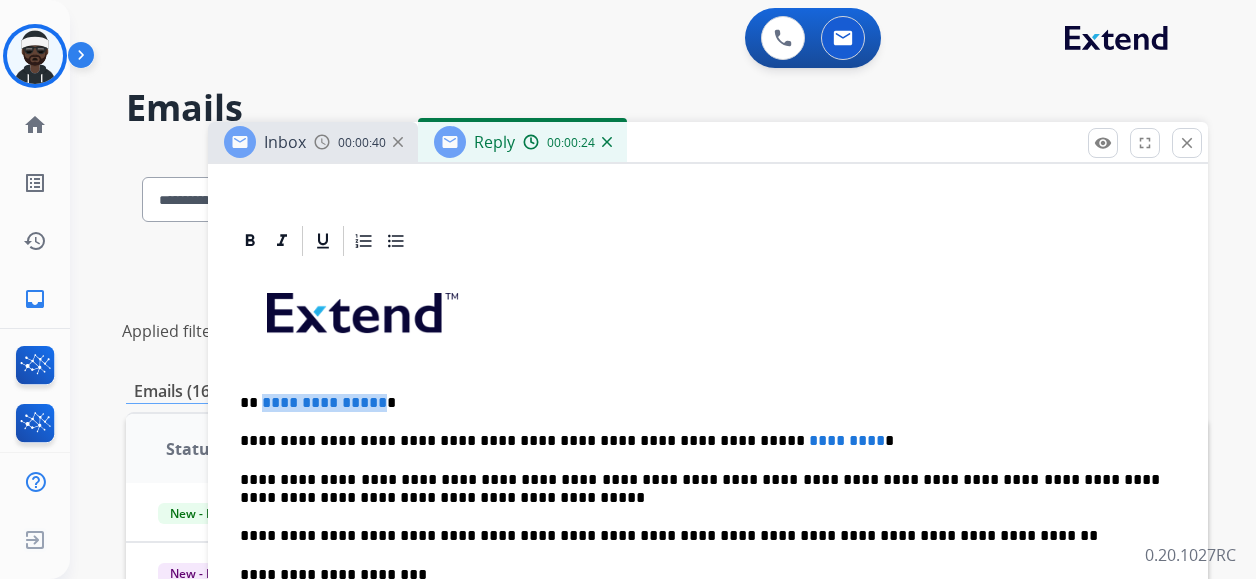 type 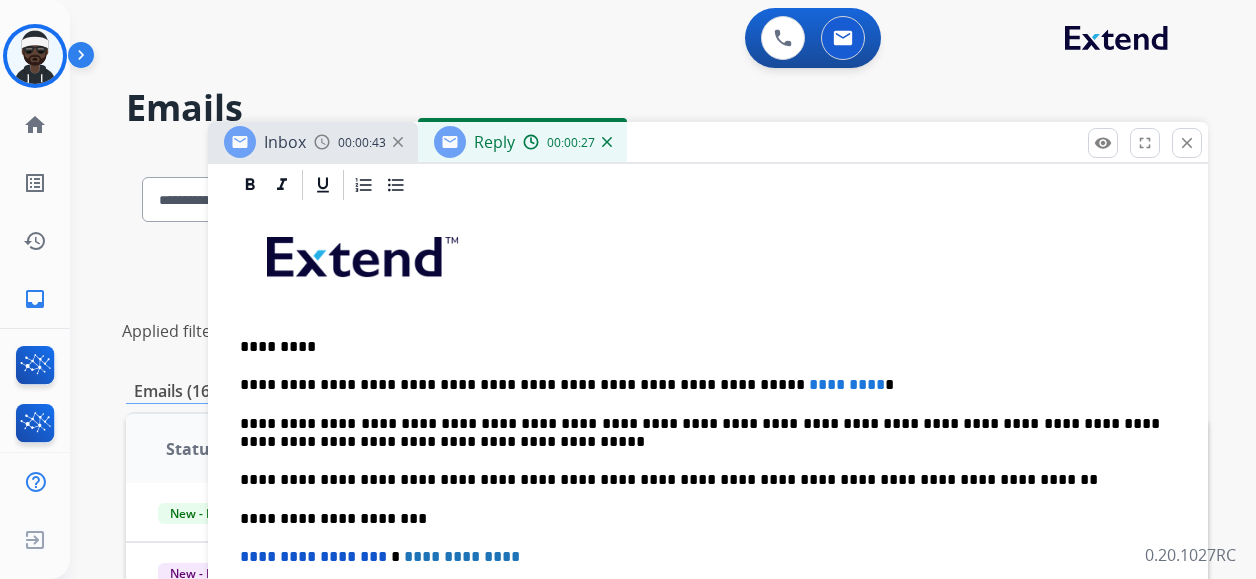 scroll, scrollTop: 500, scrollLeft: 0, axis: vertical 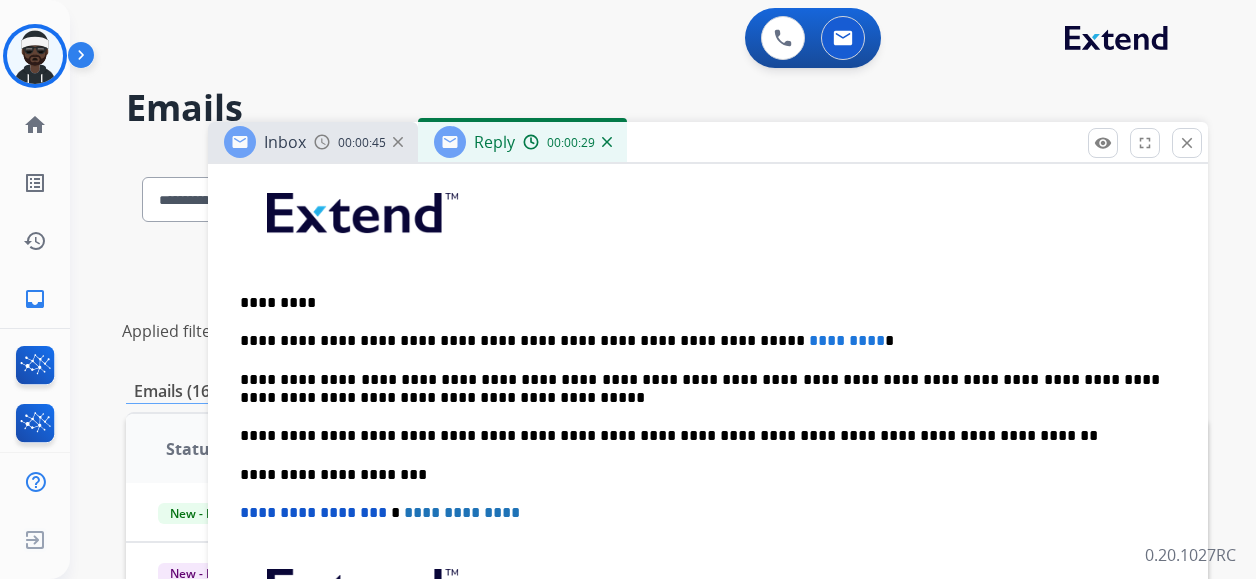 click on "*********" at bounding box center [847, 340] 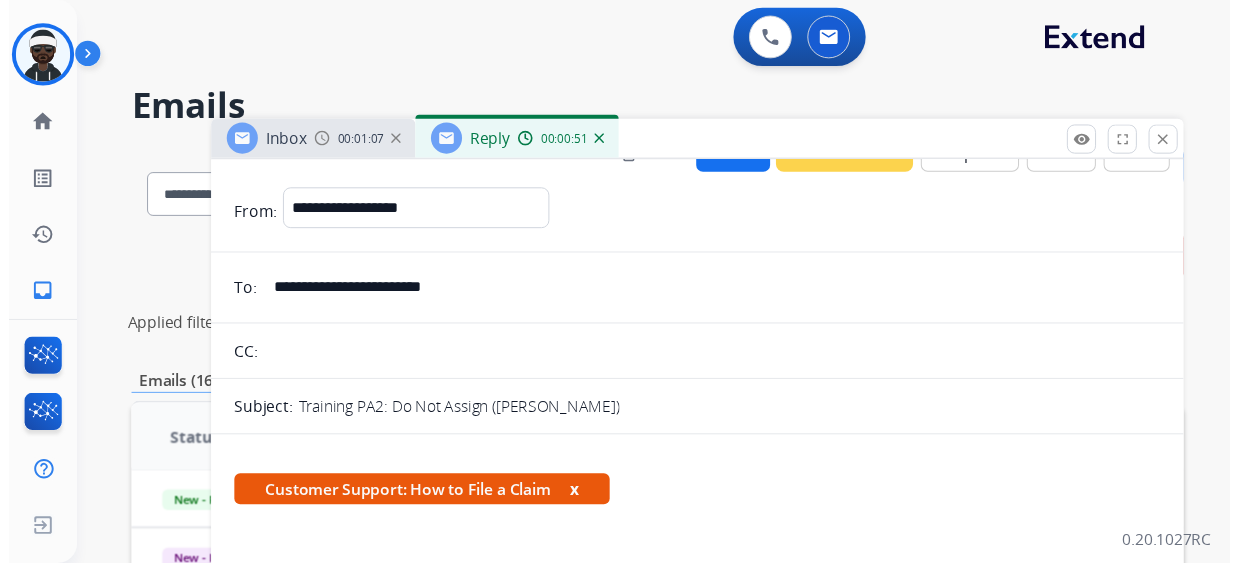 scroll, scrollTop: 0, scrollLeft: 0, axis: both 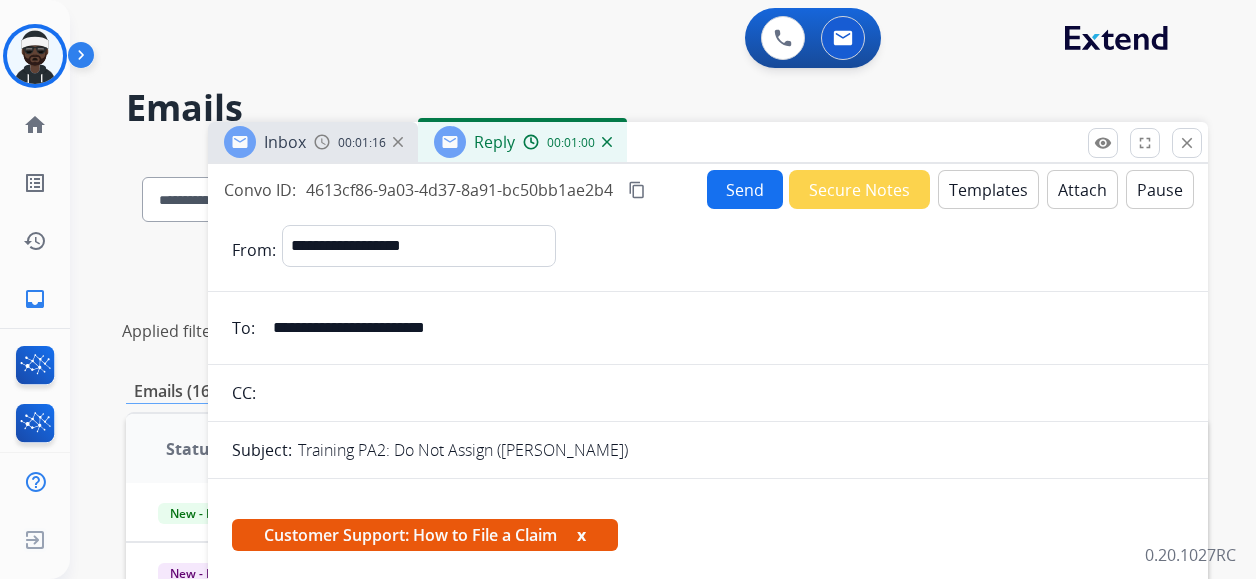 click on "Send" at bounding box center [745, 189] 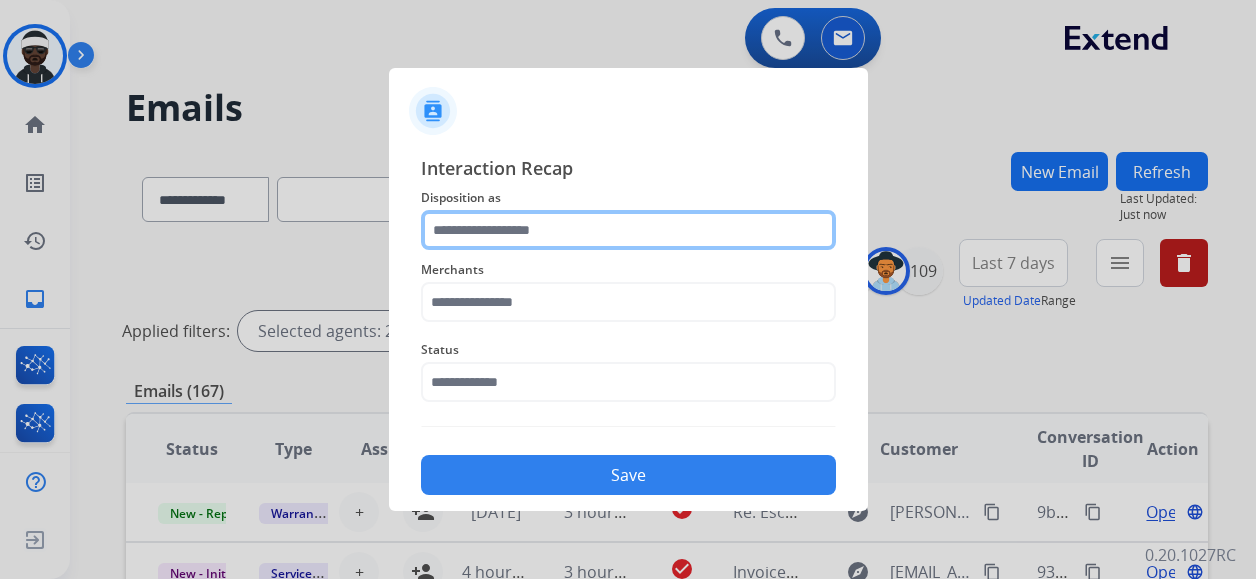 click 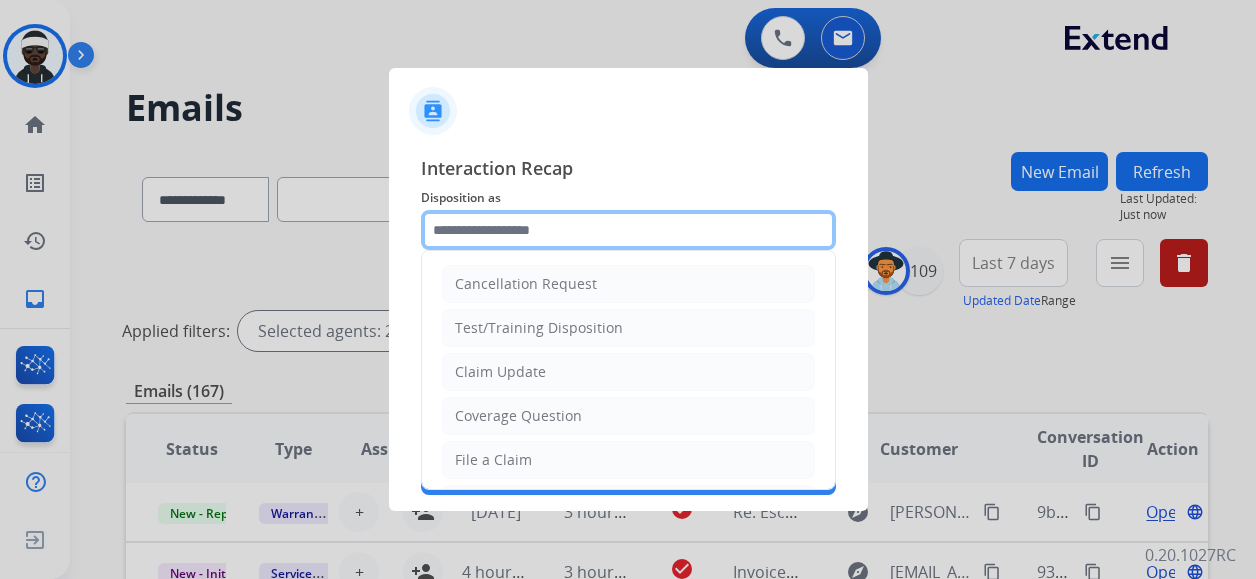 type on "**********" 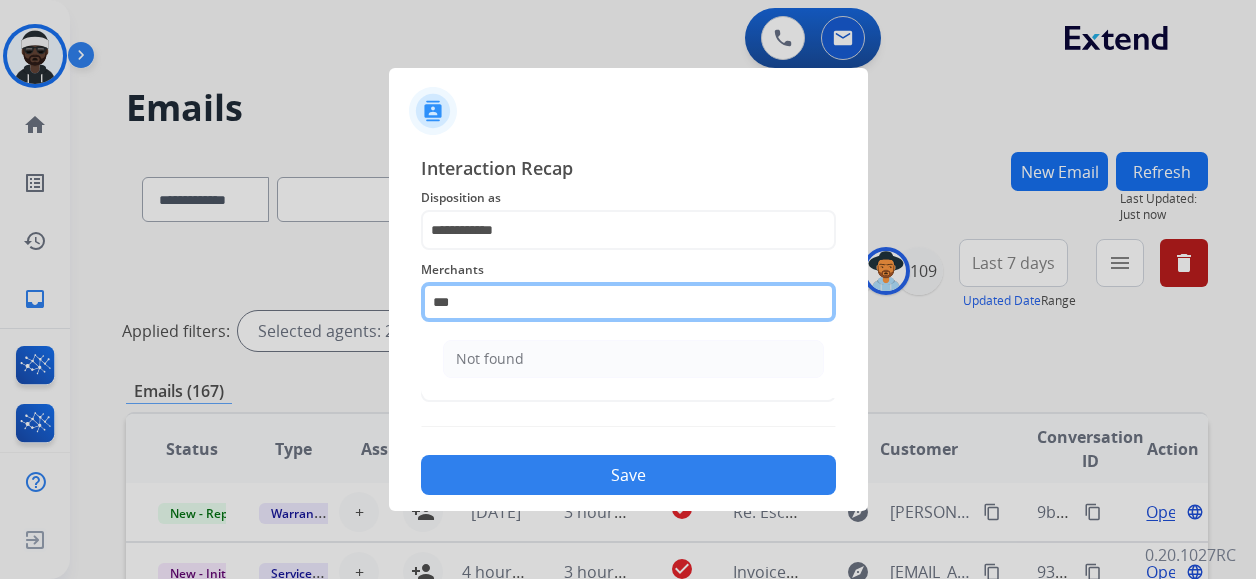click on "***" 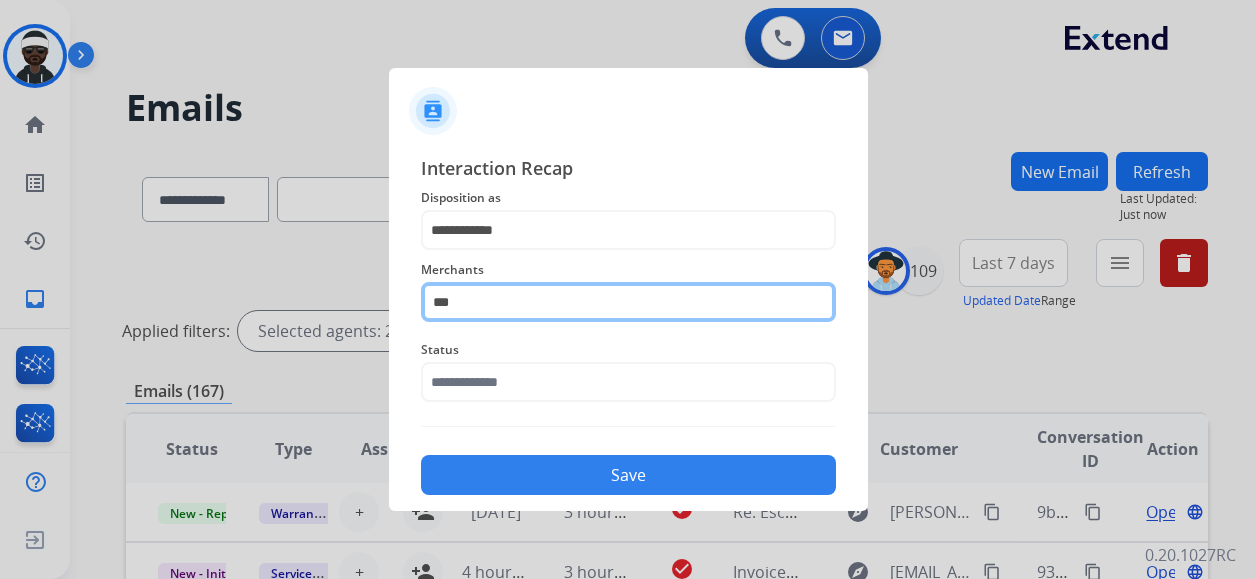 click on "***" 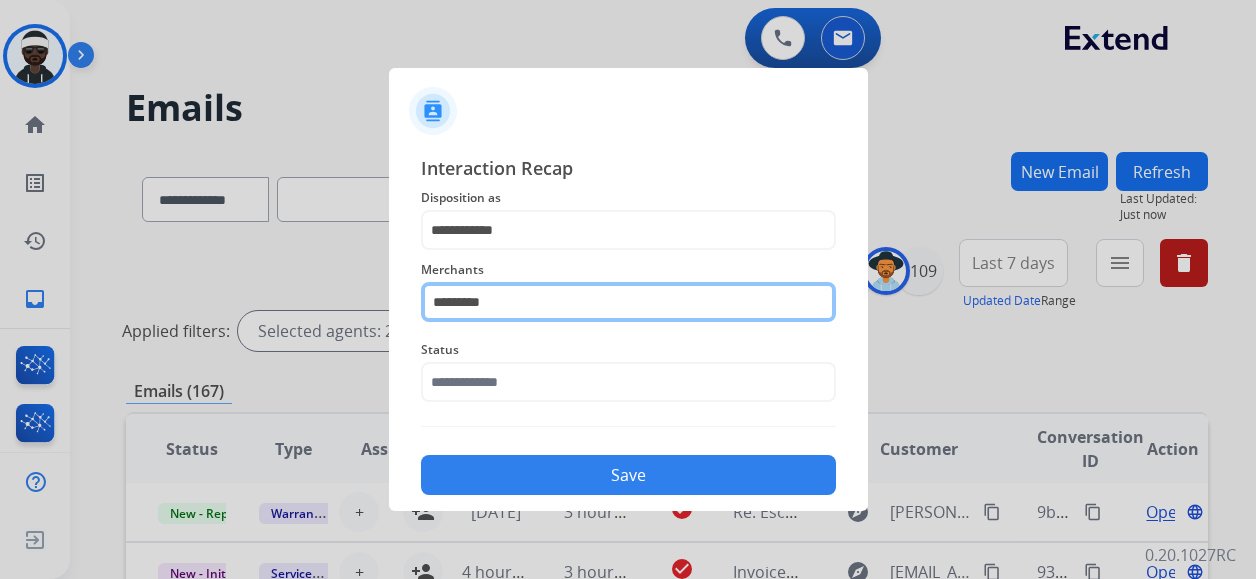 click on "*********" 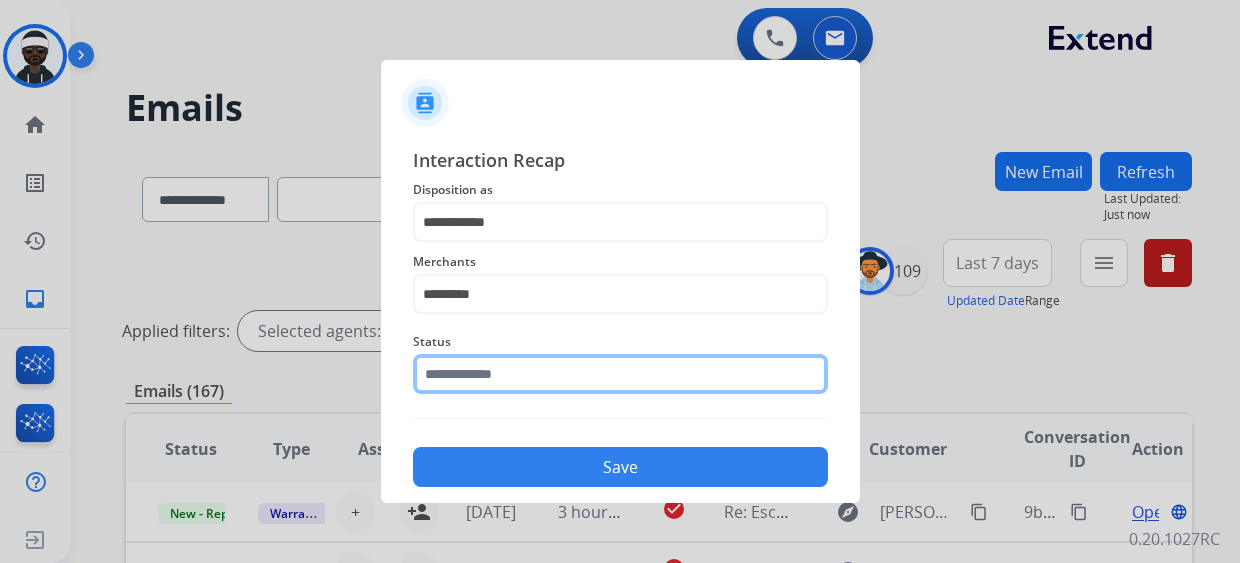 click 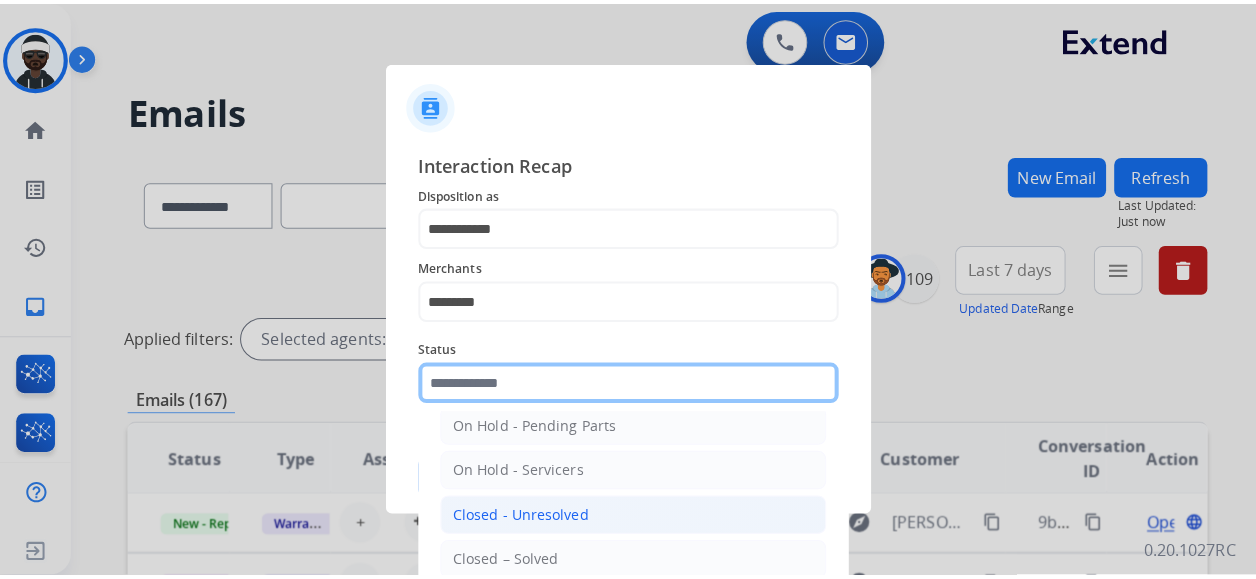 scroll, scrollTop: 114, scrollLeft: 0, axis: vertical 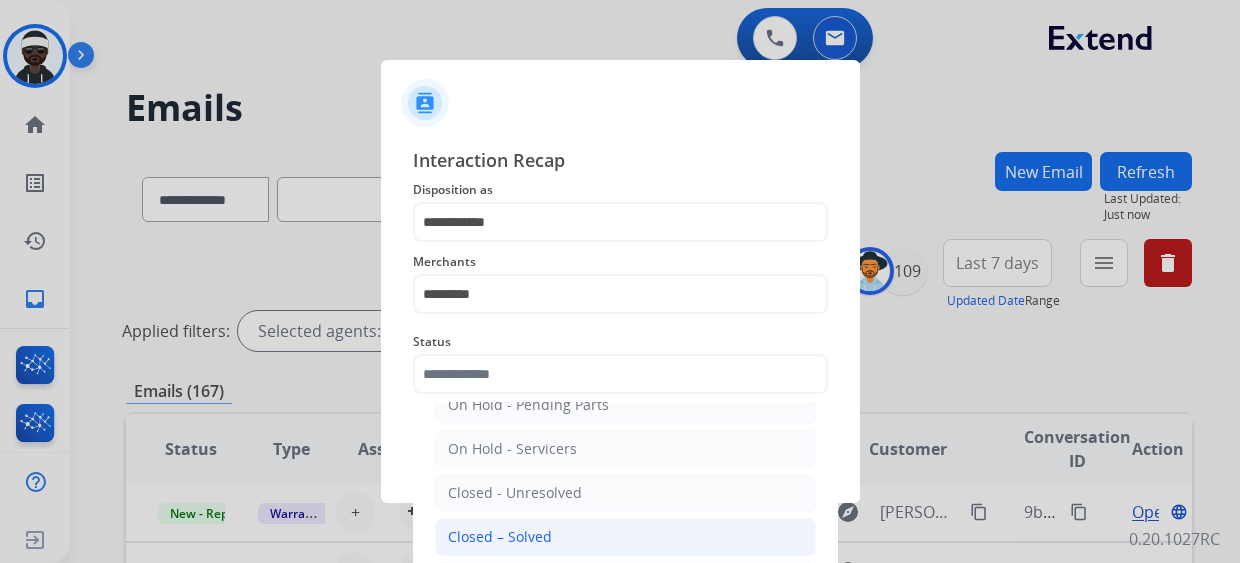 click on "Closed – Solved" 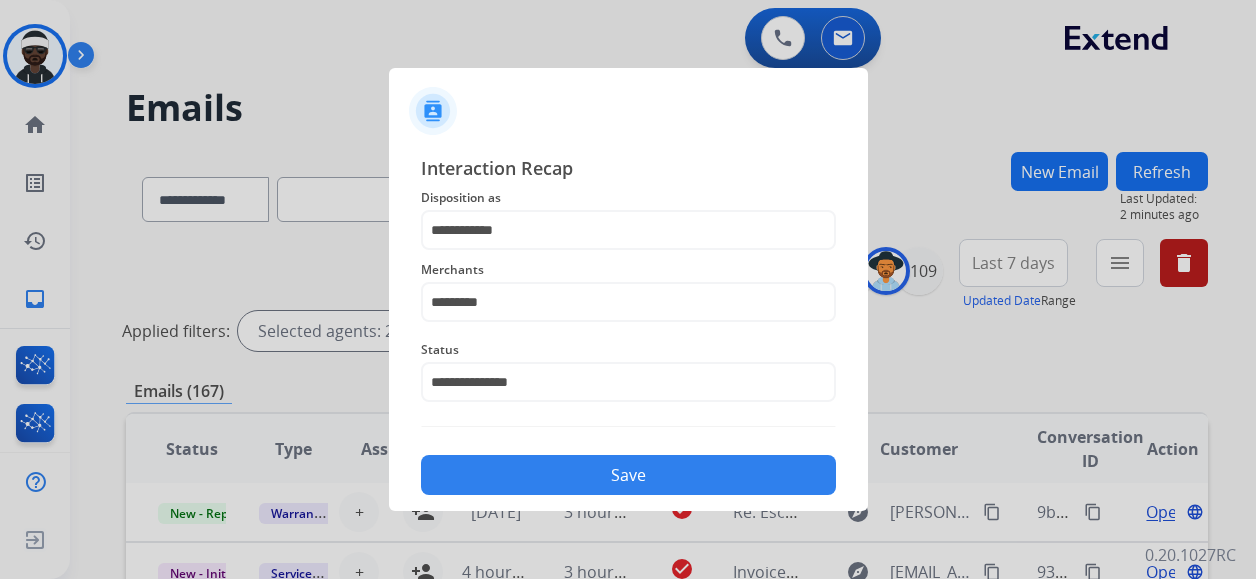 click on "Save" 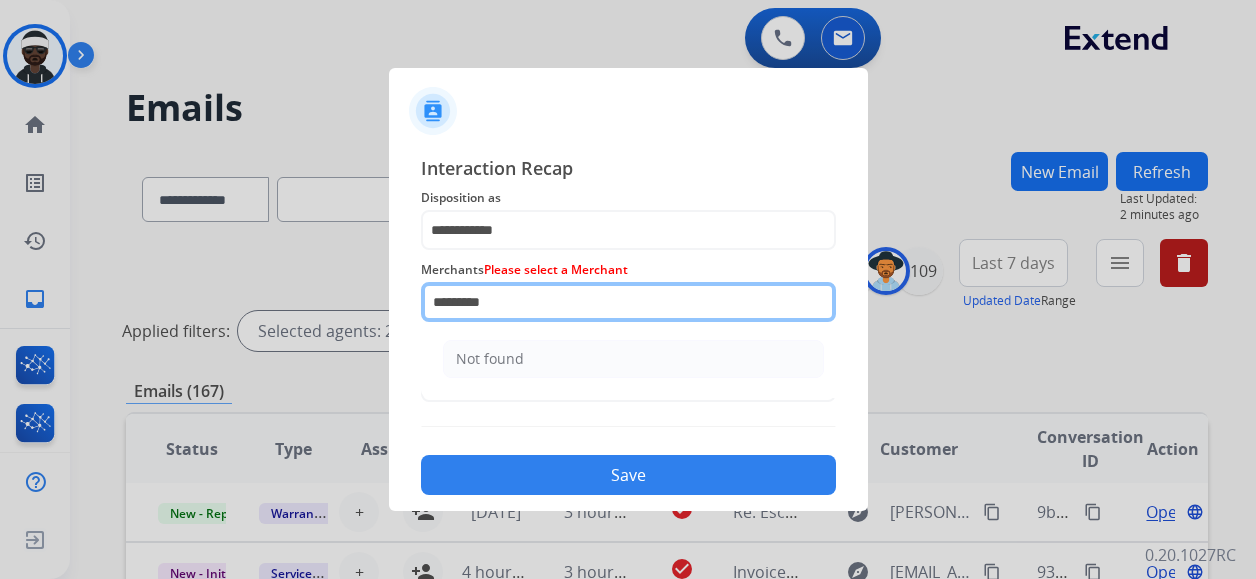 click on "*********" 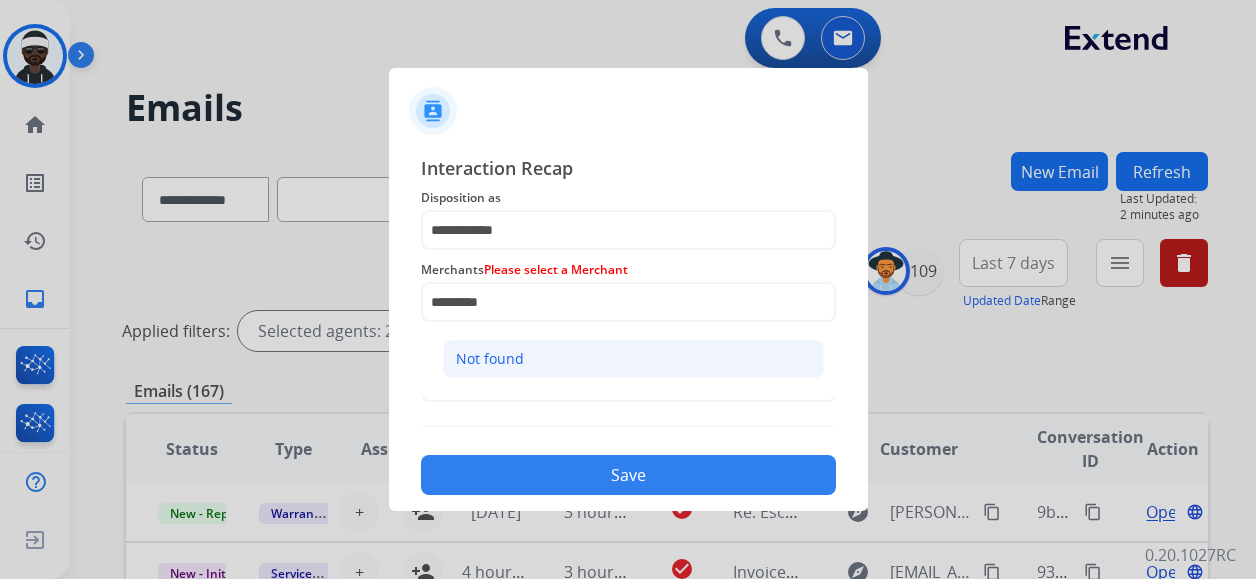 click on "Not found" 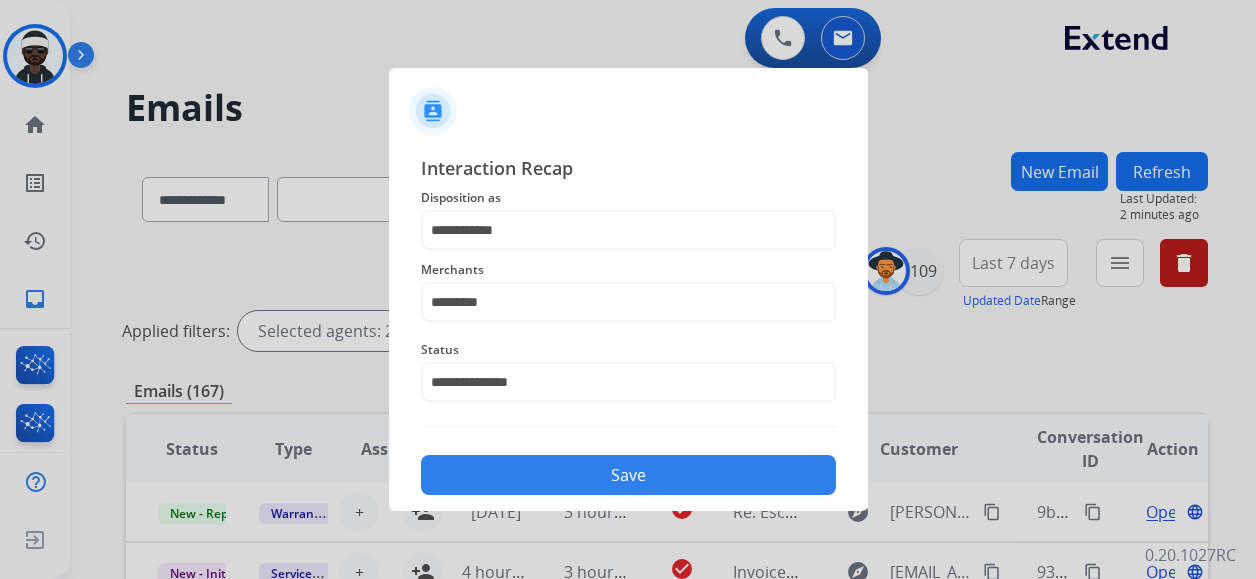 click on "Save" 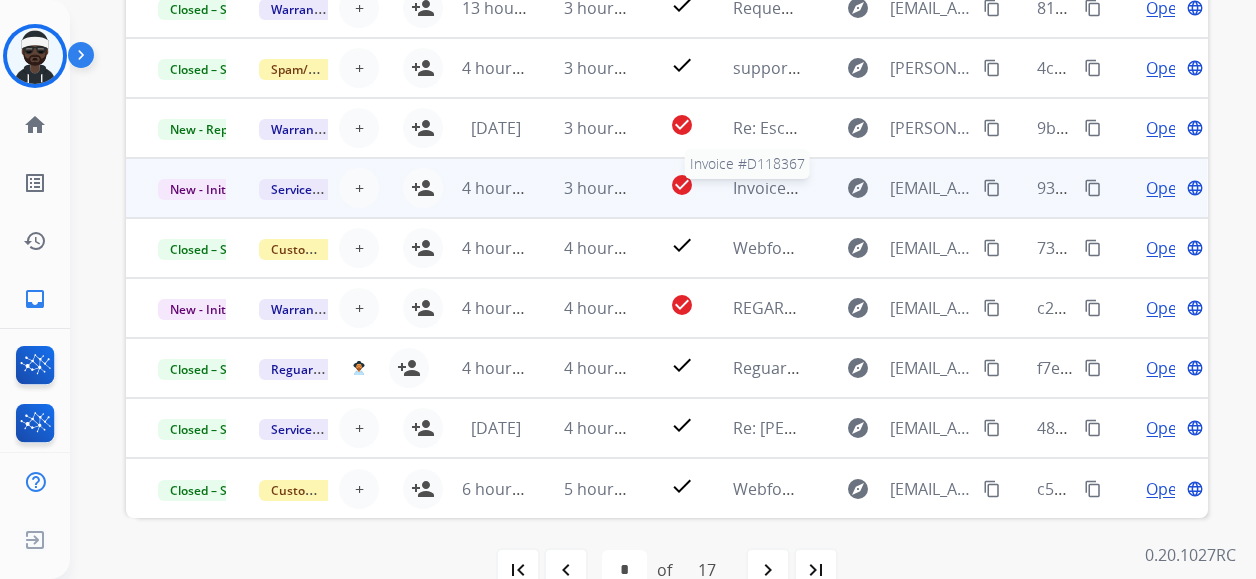scroll, scrollTop: 606, scrollLeft: 0, axis: vertical 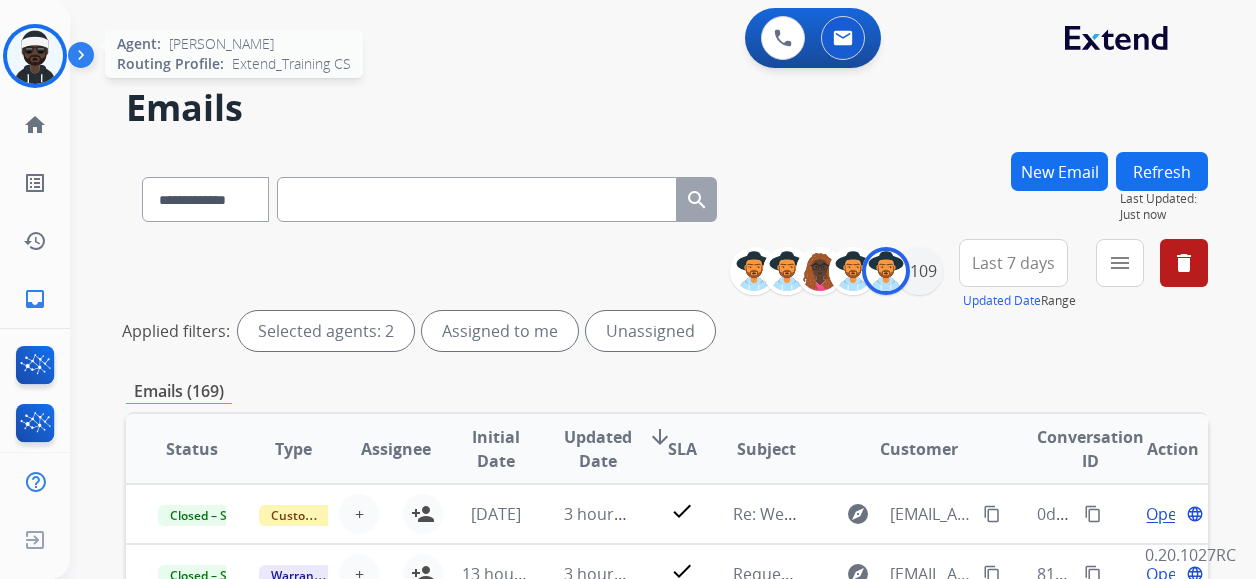 click at bounding box center (35, 56) 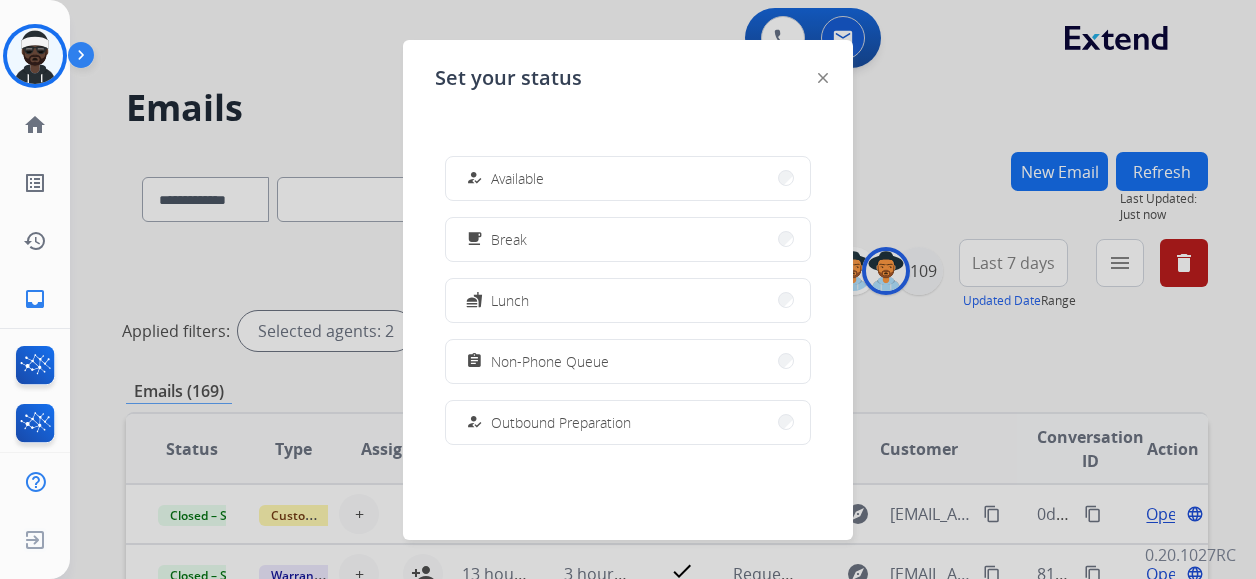 click at bounding box center (628, 289) 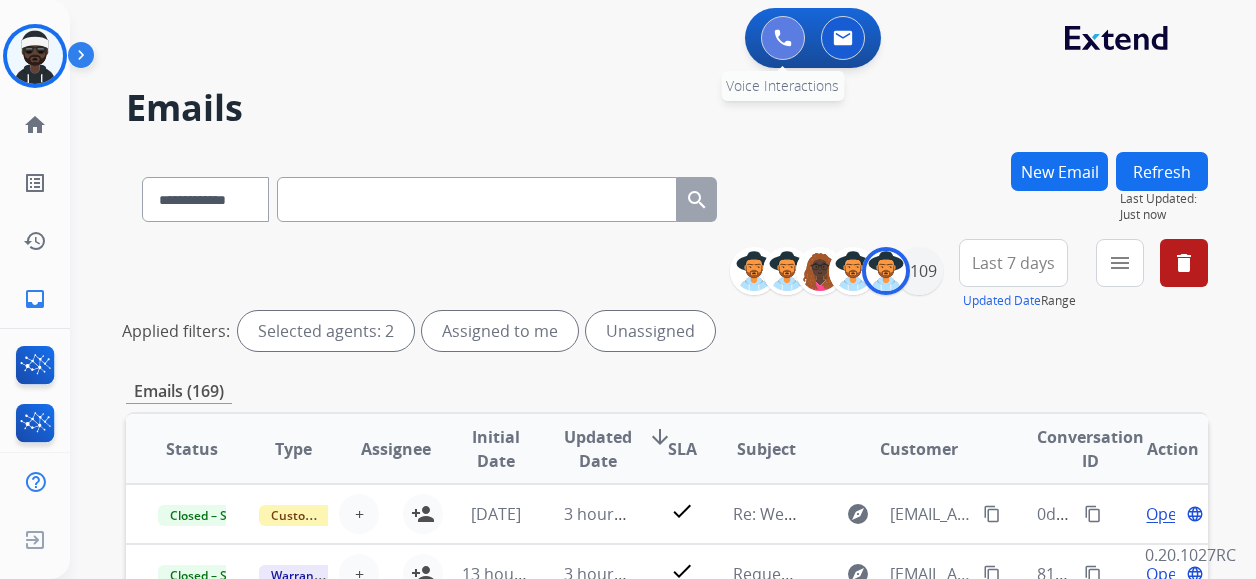 click at bounding box center (783, 38) 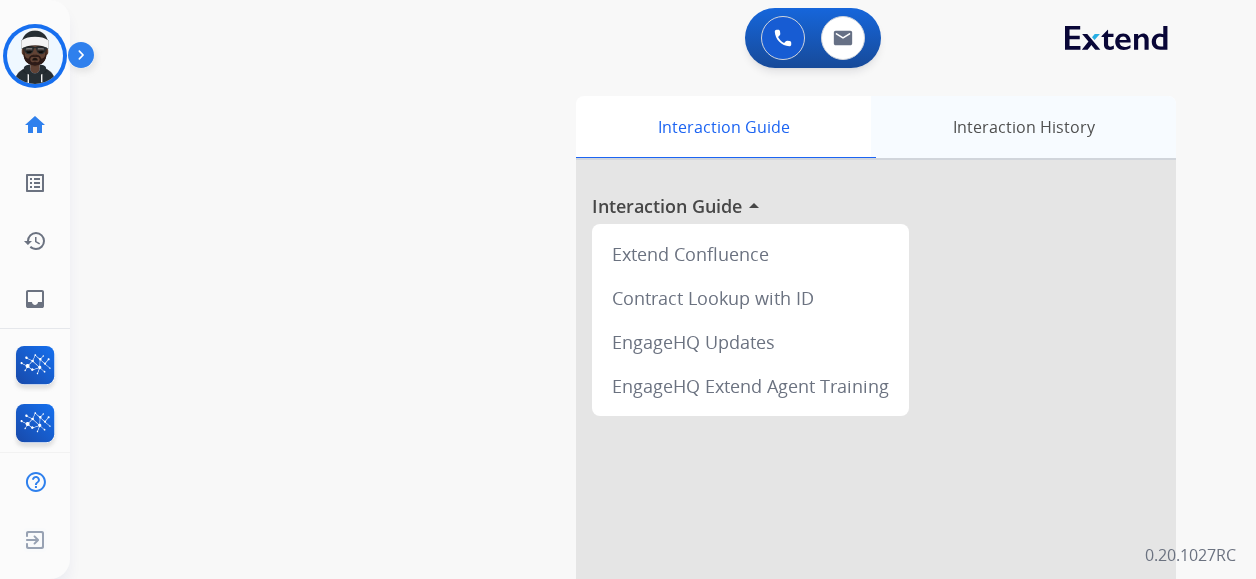 click on "Interaction History" at bounding box center (1023, 127) 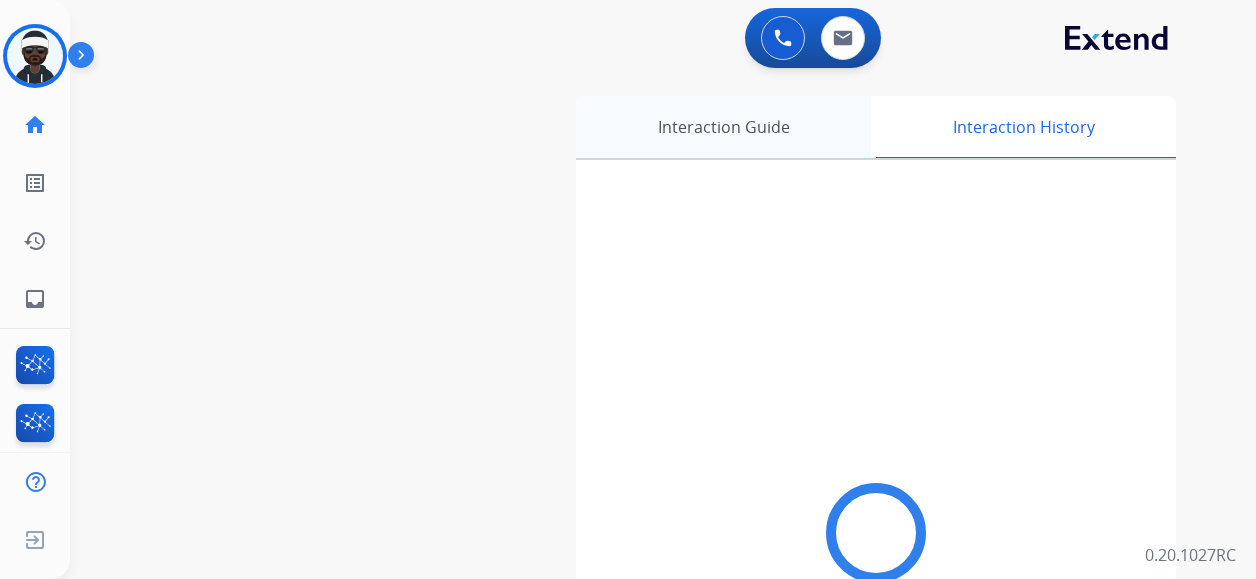 click on "Interaction Guide" at bounding box center [723, 127] 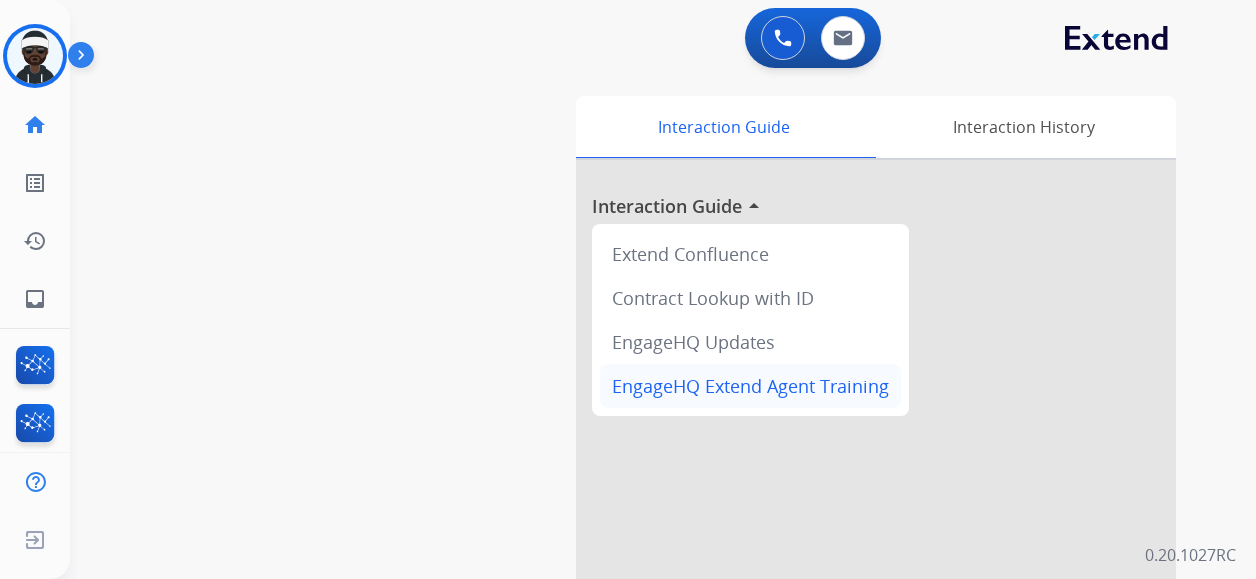click on "EngageHQ Extend Agent Training" at bounding box center [750, 386] 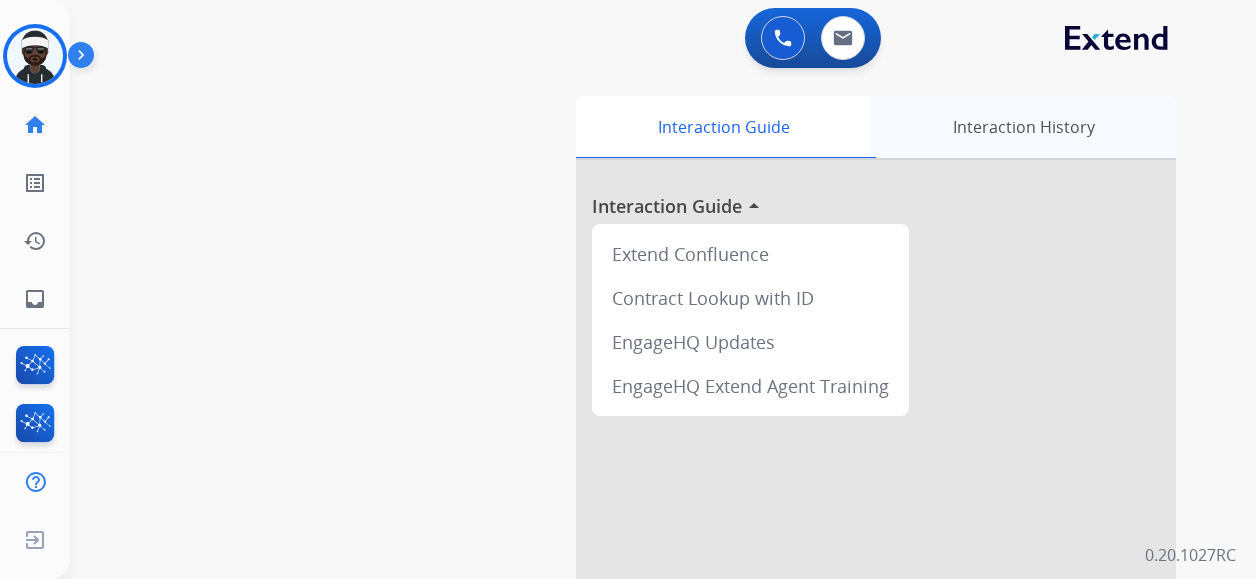 click on "Interaction History" at bounding box center [1023, 127] 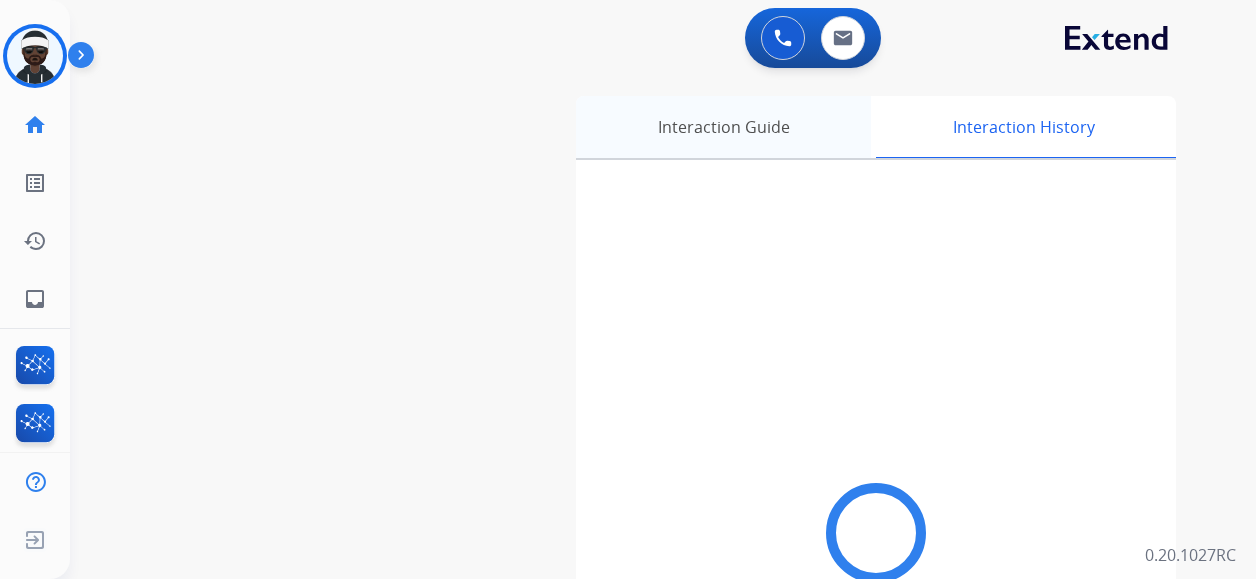 click on "Interaction Guide" at bounding box center [723, 127] 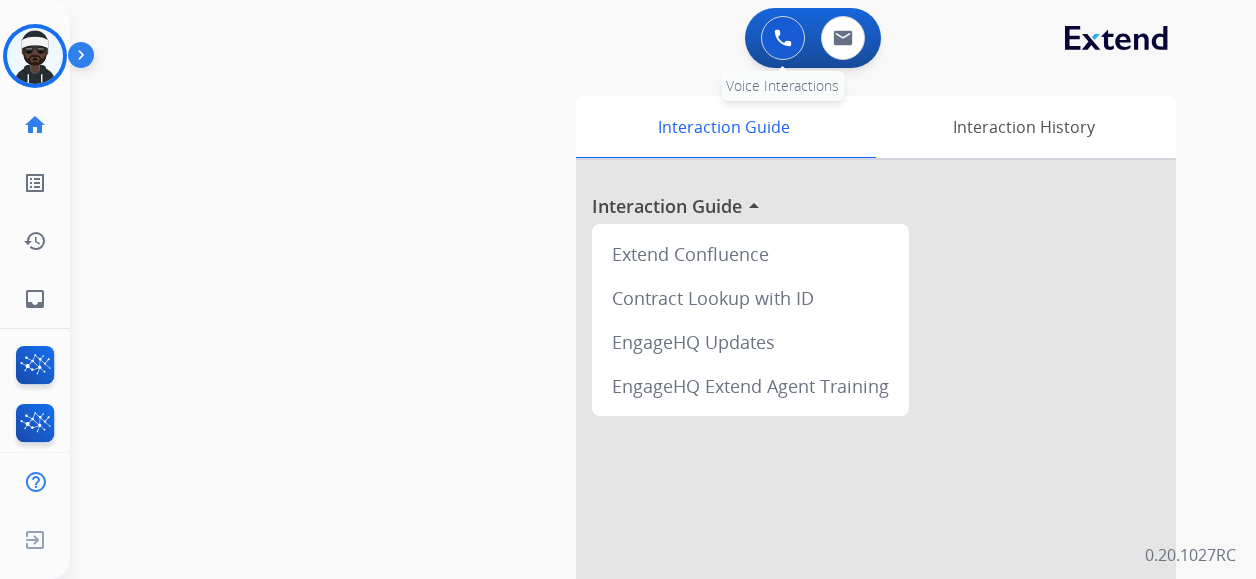 click at bounding box center (783, 38) 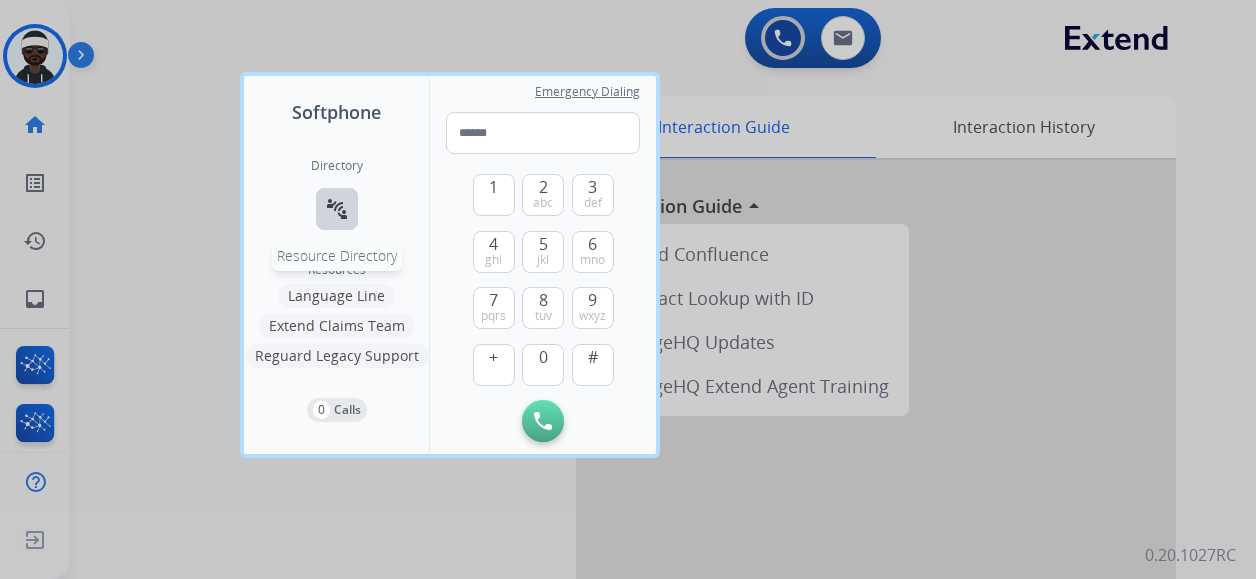 click on "connect_without_contact Resource Directory" at bounding box center (337, 209) 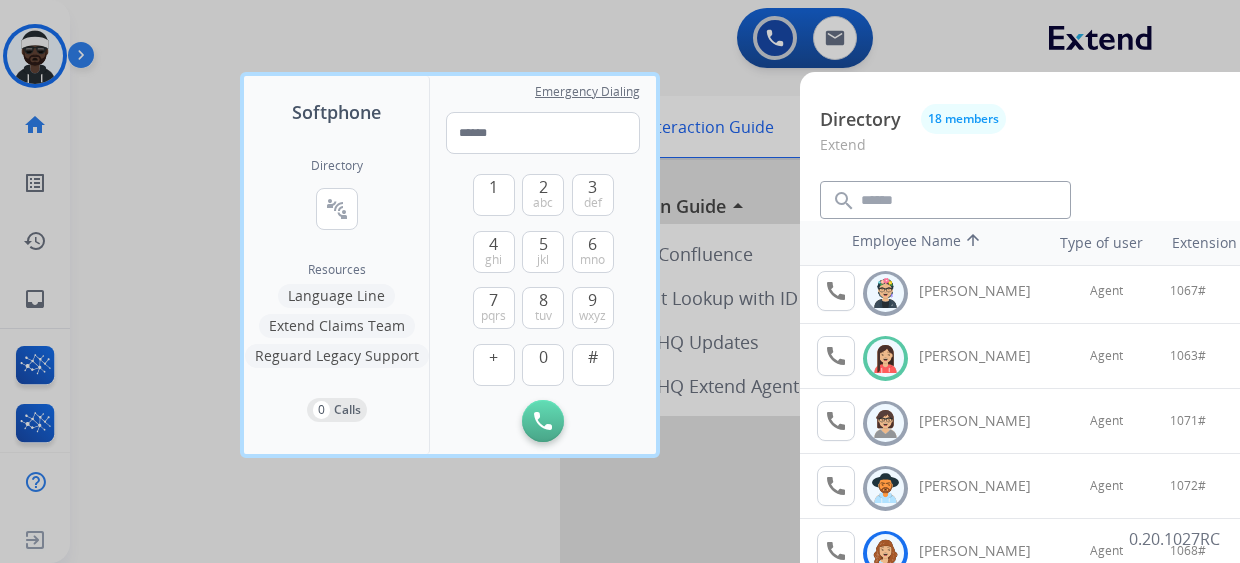 scroll, scrollTop: 756, scrollLeft: 0, axis: vertical 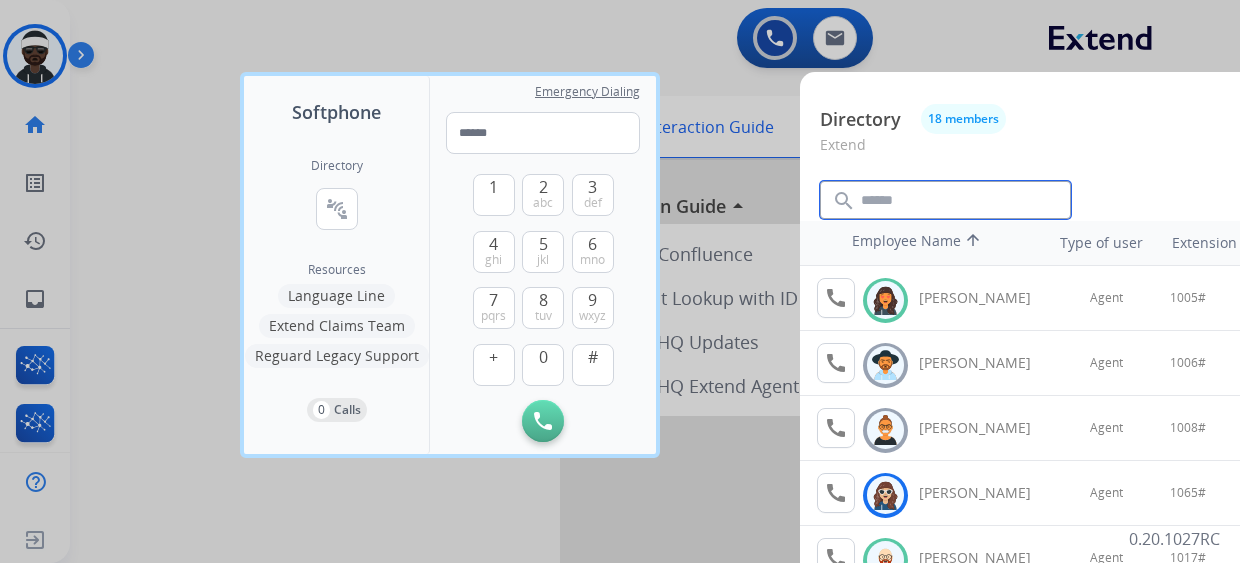 click at bounding box center (945, 200) 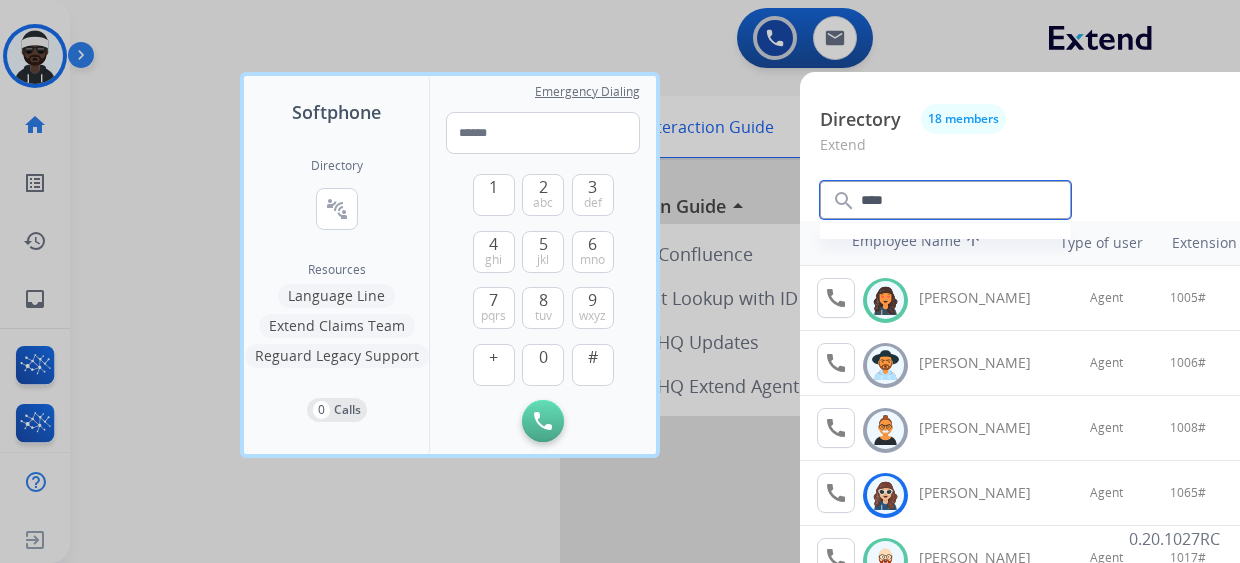 type on "****" 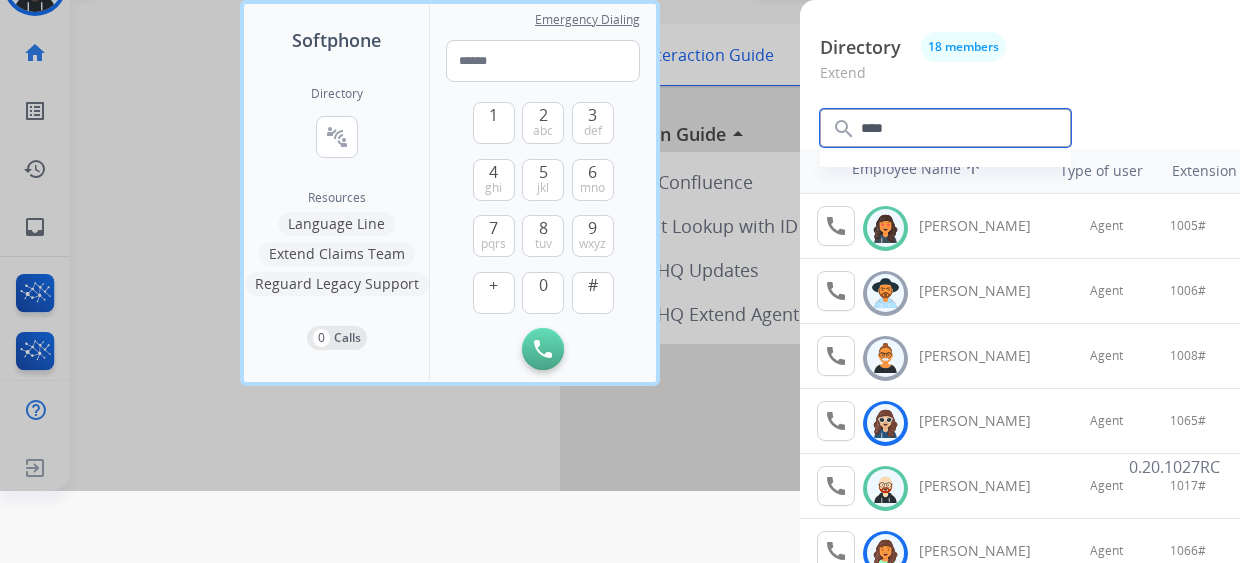 scroll, scrollTop: 200, scrollLeft: 0, axis: vertical 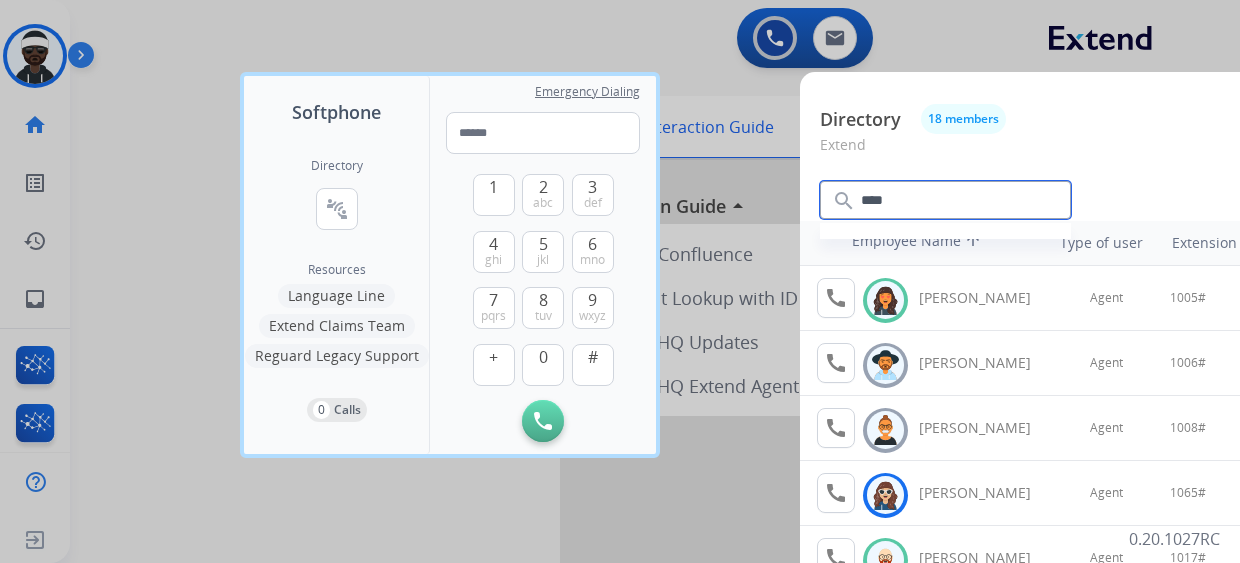 drag, startPoint x: 926, startPoint y: 197, endPoint x: 882, endPoint y: 84, distance: 121.264175 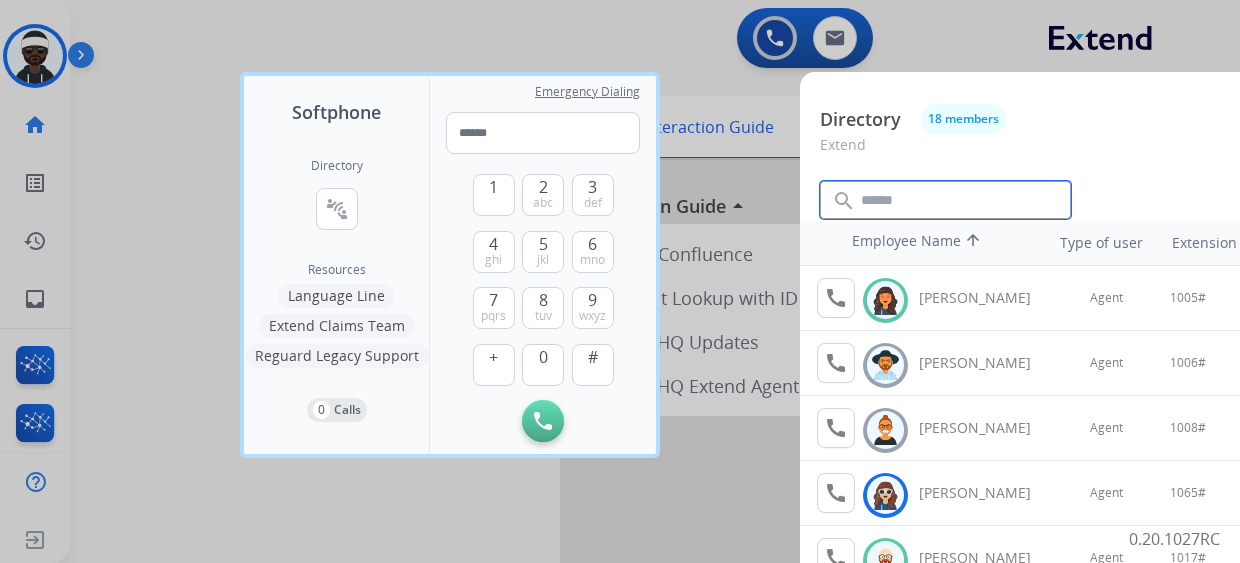 type 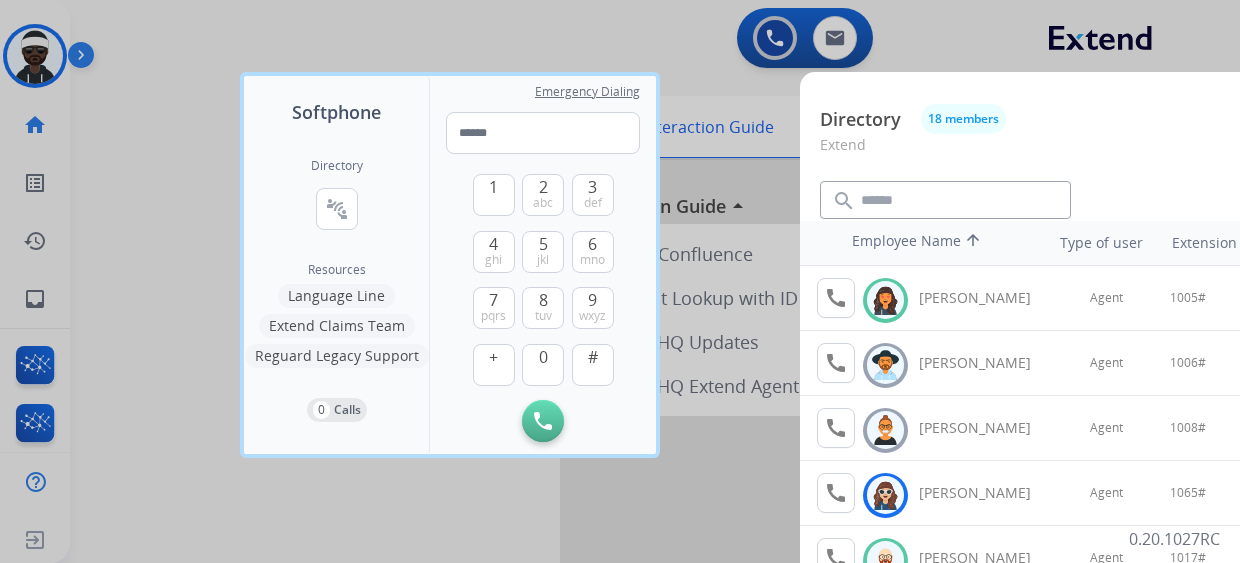 click at bounding box center (620, 281) 